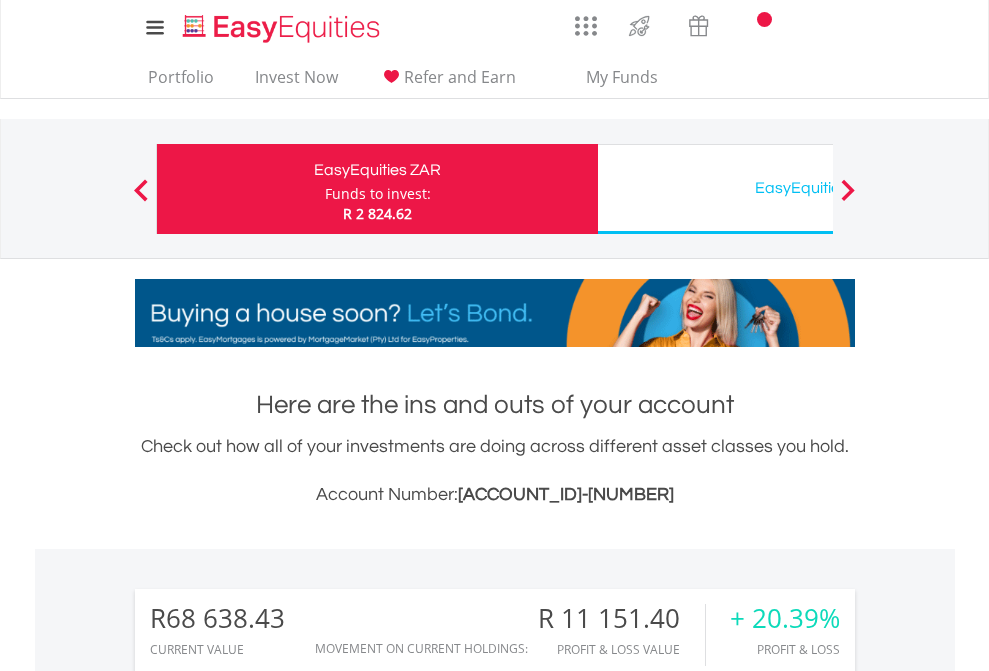 scroll, scrollTop: 0, scrollLeft: 0, axis: both 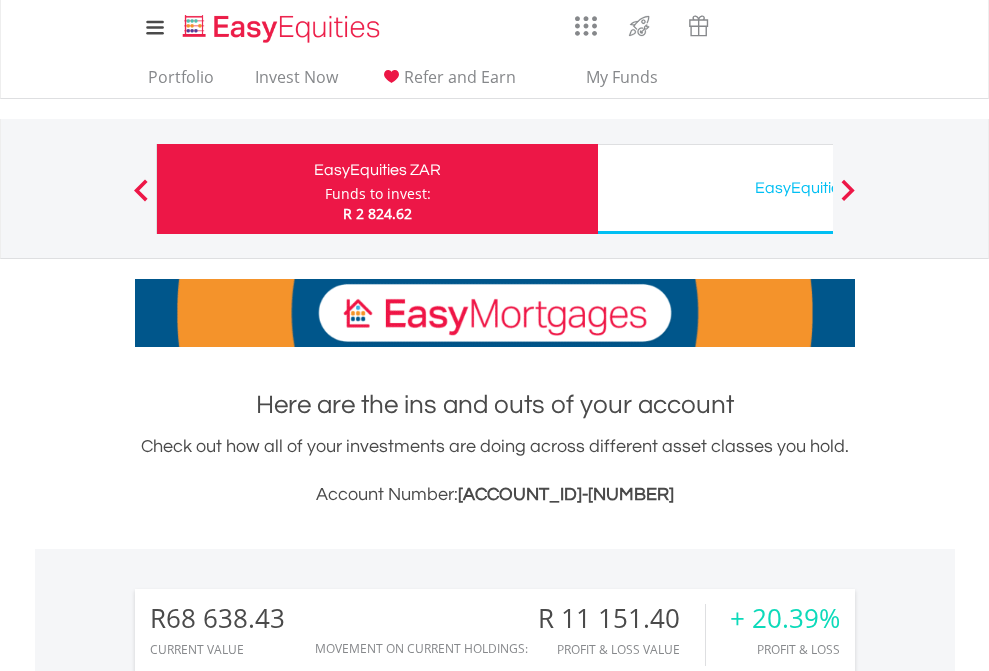 click on "Funds to invest:" at bounding box center (378, 194) 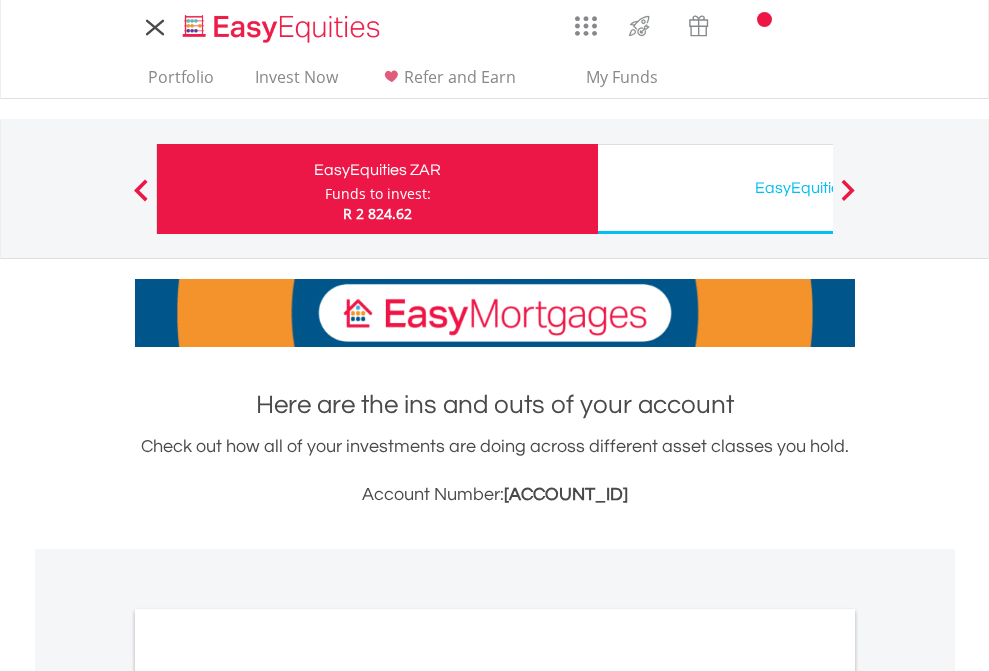 scroll, scrollTop: 0, scrollLeft: 0, axis: both 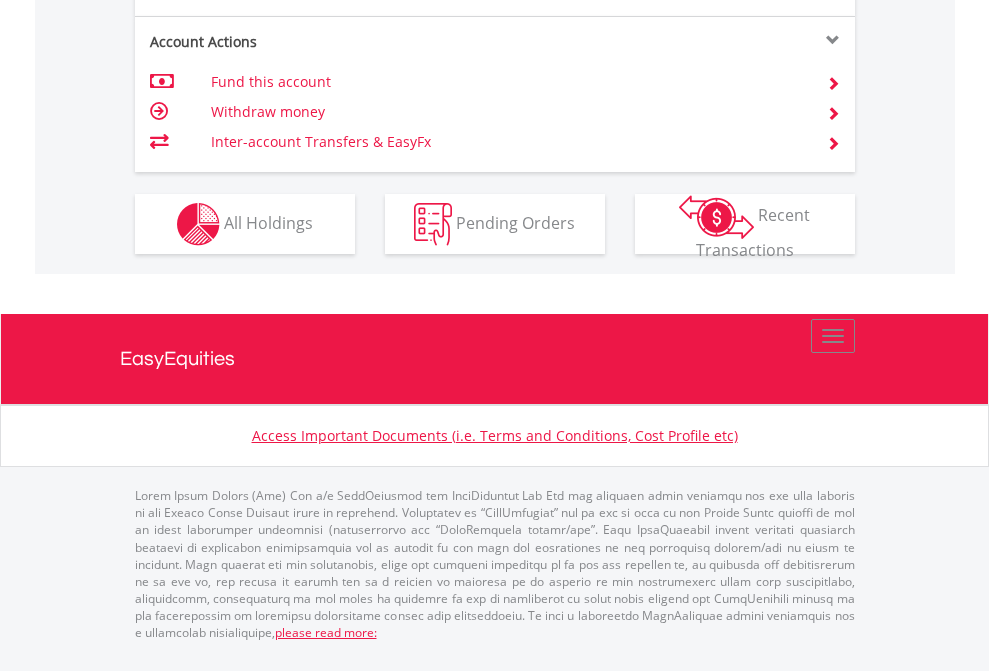 click on "Investment types" at bounding box center [706, -337] 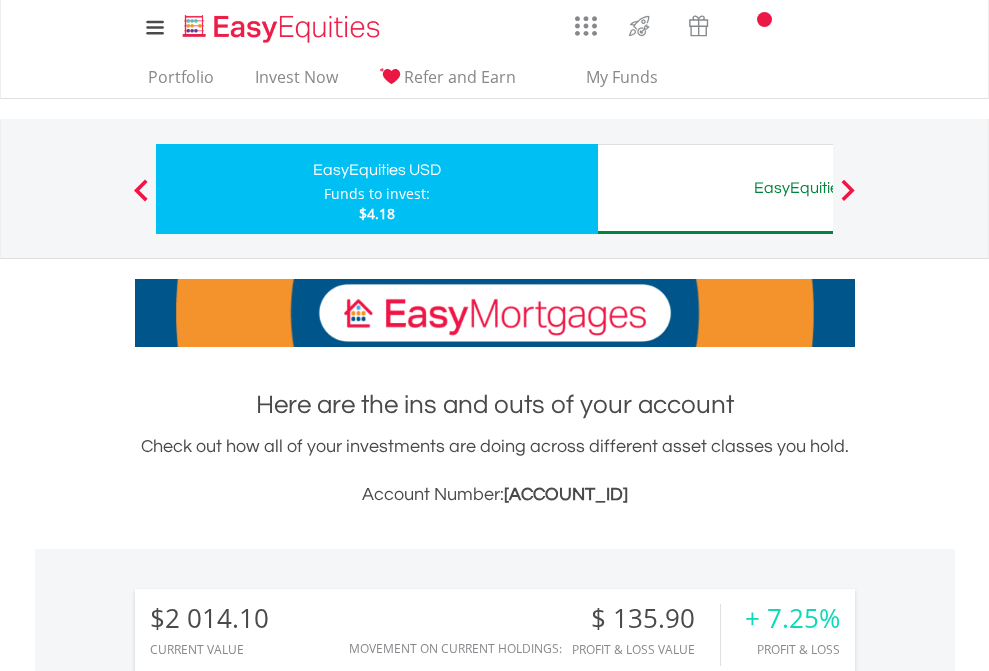 scroll, scrollTop: 0, scrollLeft: 0, axis: both 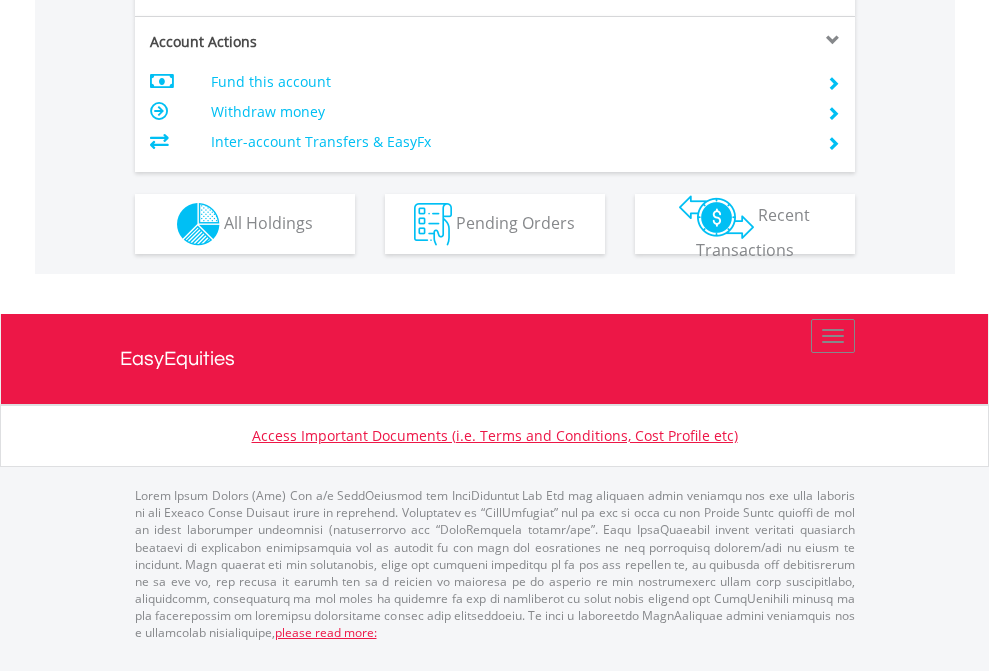 click on "Investment types" at bounding box center [706, -337] 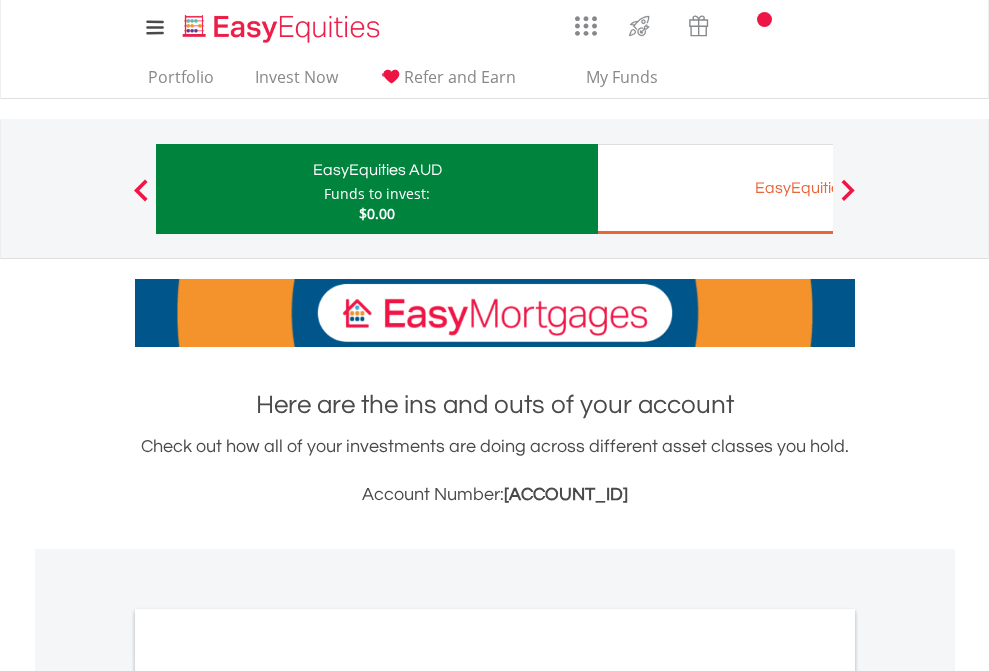 scroll, scrollTop: 0, scrollLeft: 0, axis: both 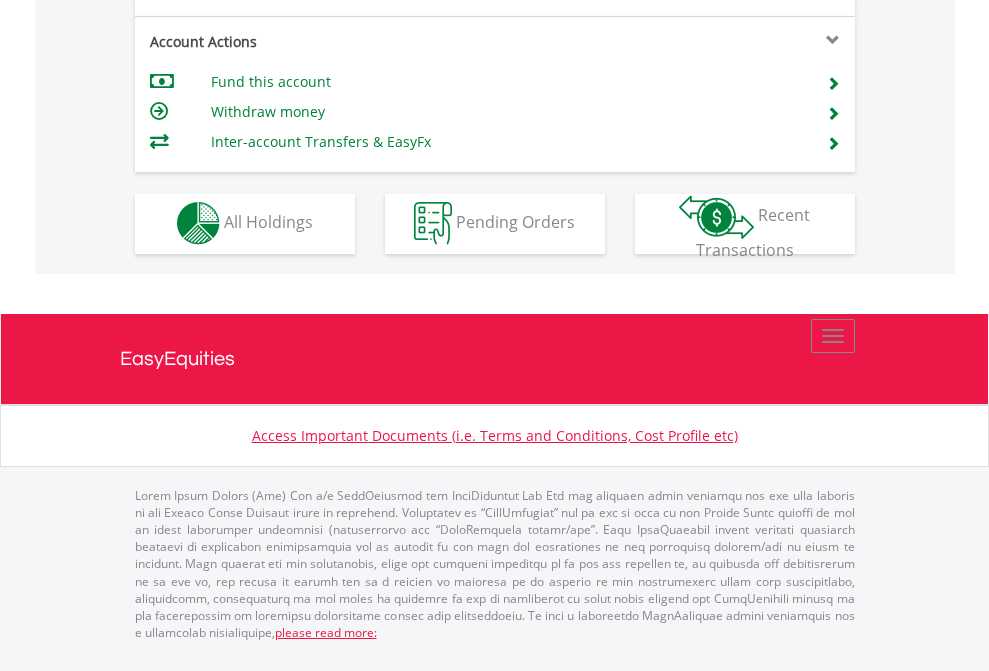 click on "Investment types" at bounding box center [706, -353] 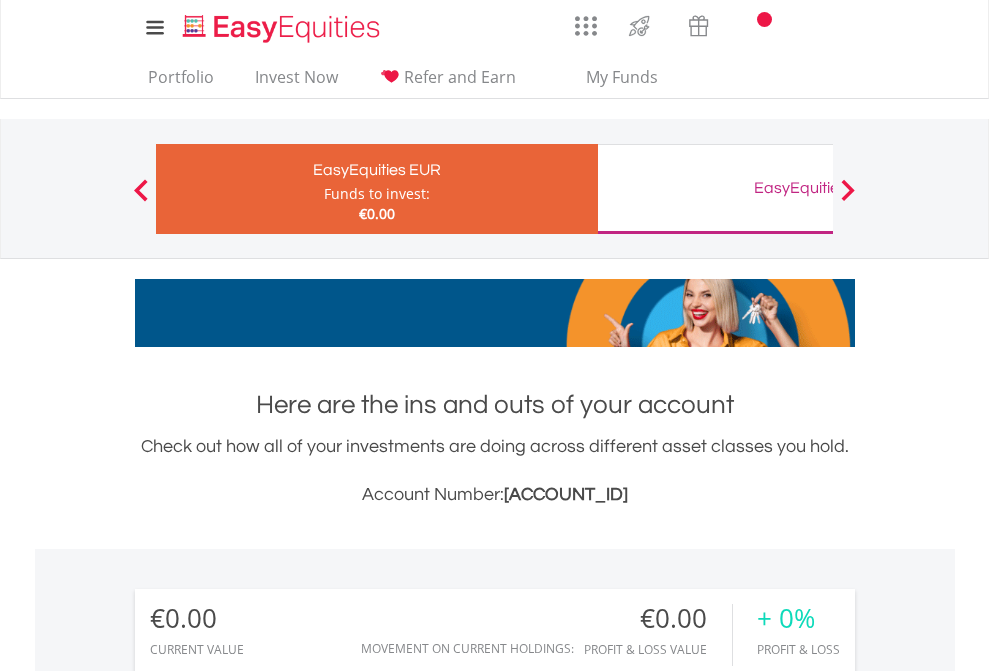 scroll, scrollTop: 0, scrollLeft: 0, axis: both 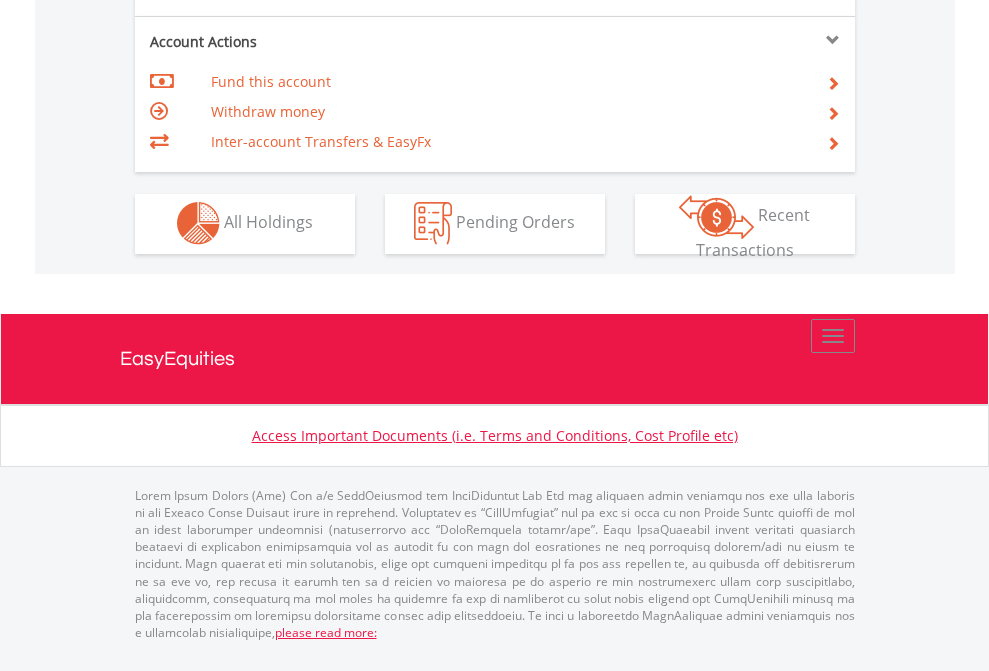 click on "Investment types" at bounding box center [706, -353] 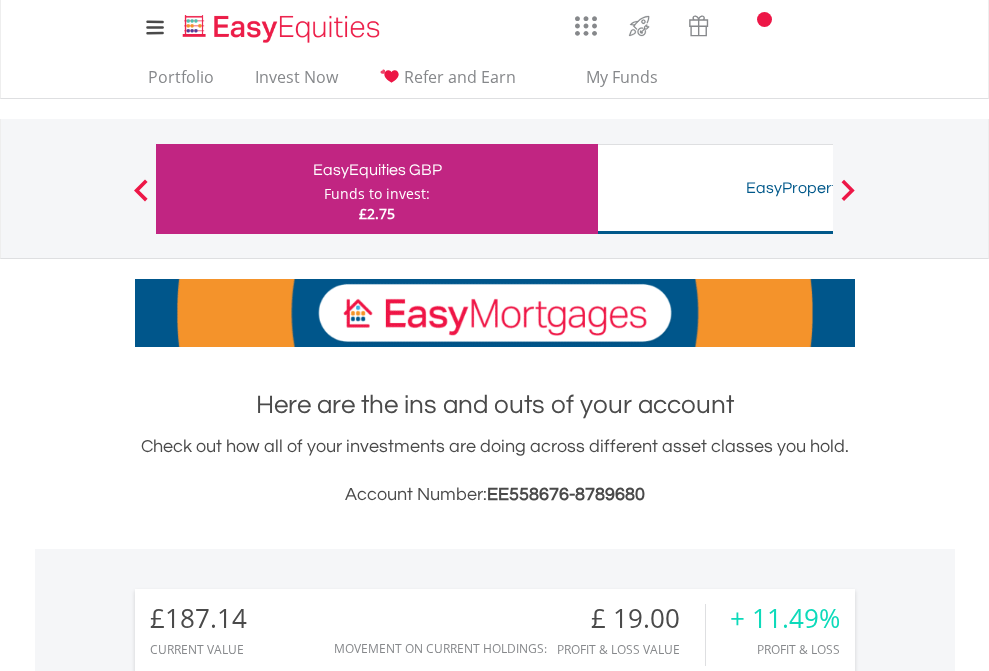 scroll, scrollTop: 0, scrollLeft: 0, axis: both 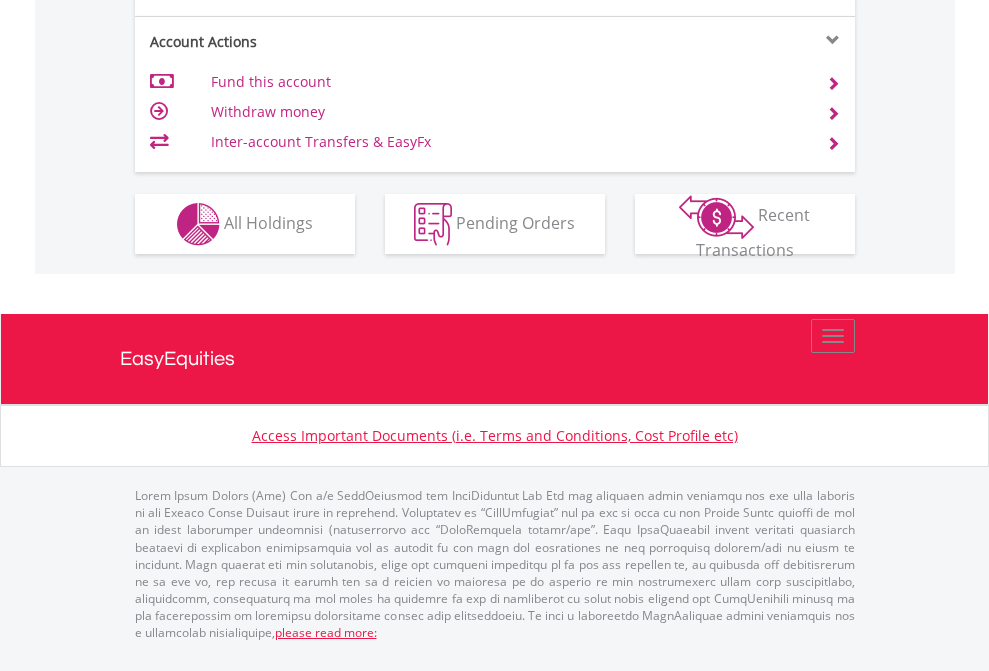 click on "Investment types" at bounding box center (706, -337) 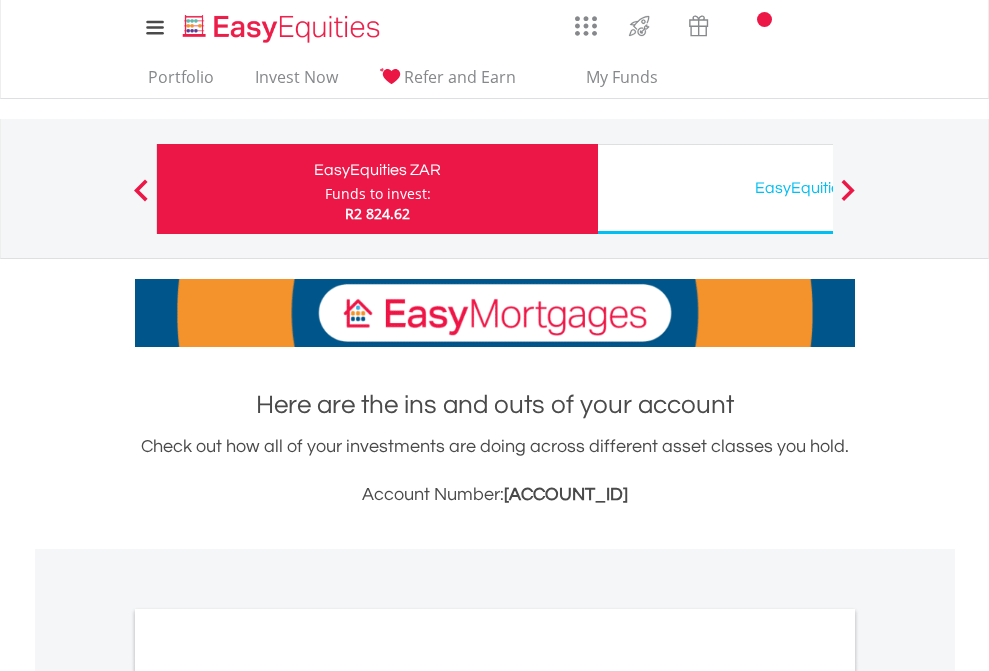 scroll, scrollTop: 0, scrollLeft: 0, axis: both 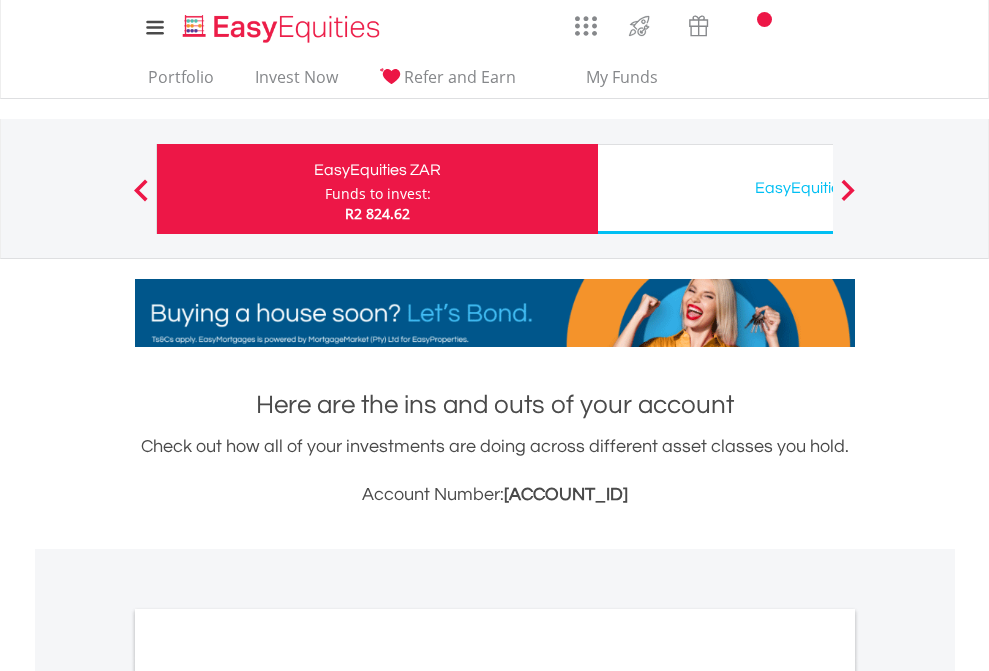 click on "All Holdings" at bounding box center (268, 1096) 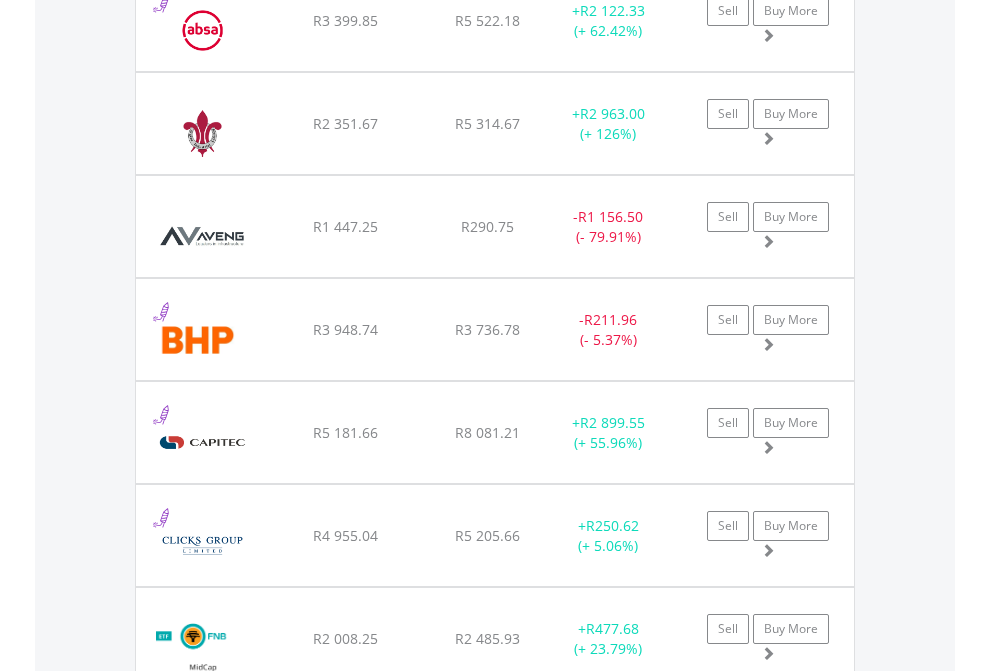 scroll, scrollTop: 2265, scrollLeft: 0, axis: vertical 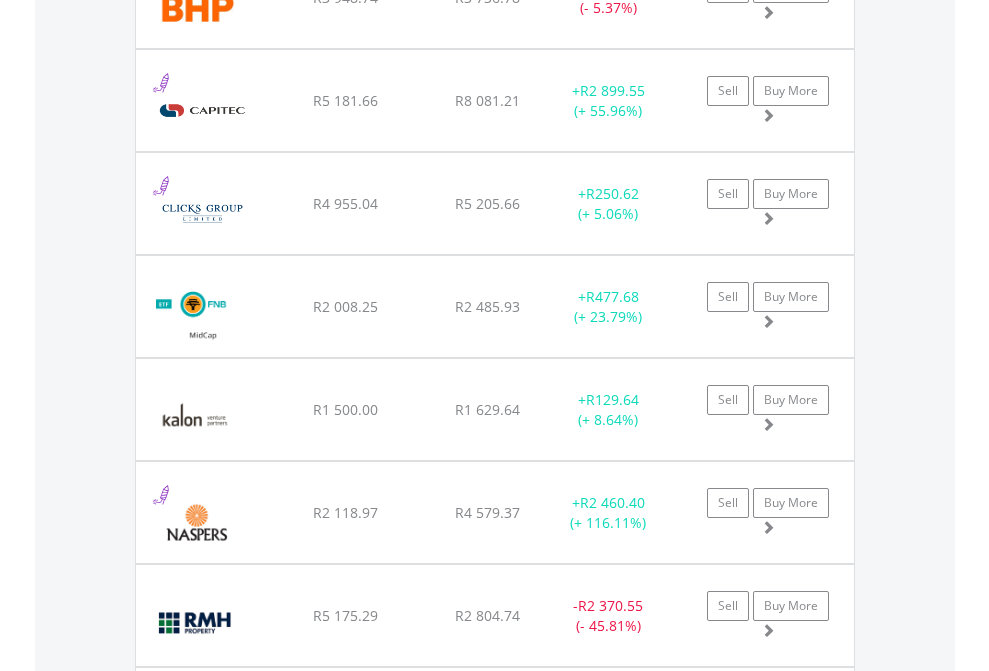 click on "EasyEquities USD" at bounding box center [818, -2077] 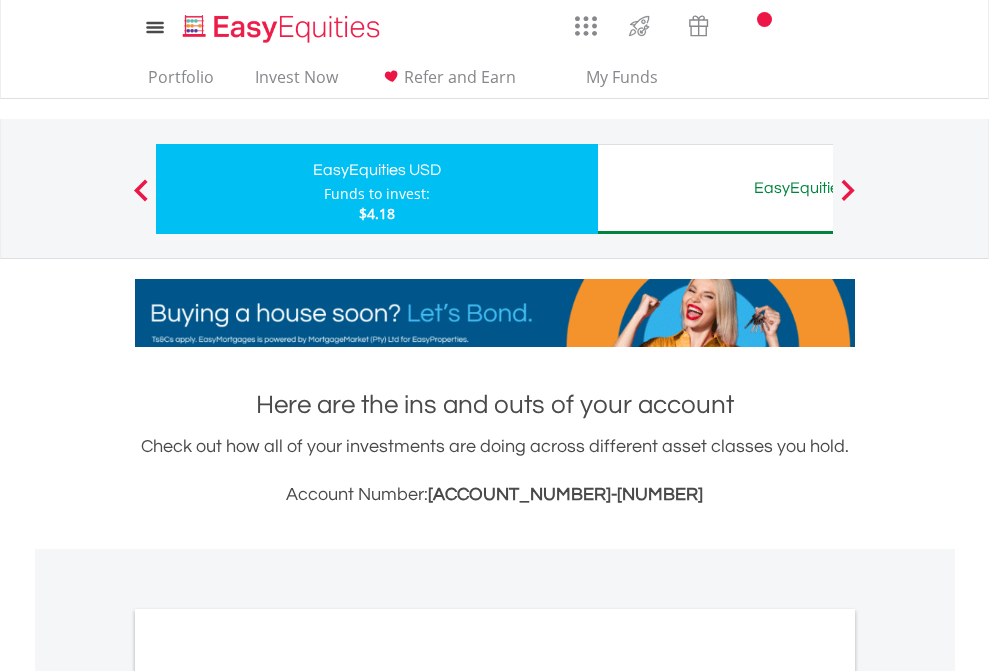 scroll, scrollTop: 0, scrollLeft: 0, axis: both 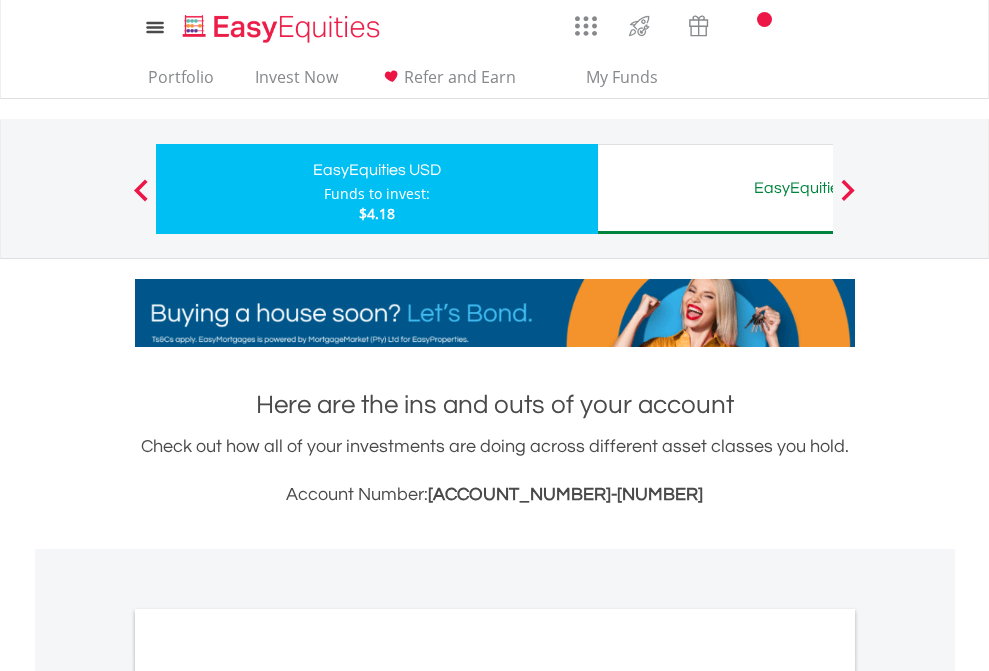 click on "All Holdings" at bounding box center (268, 1096) 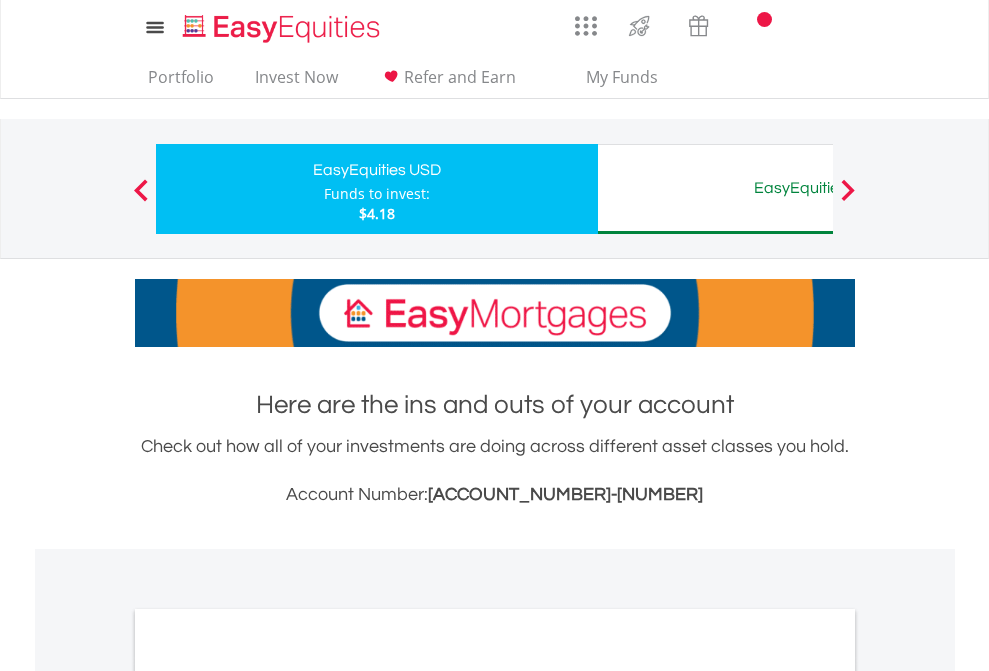 scroll, scrollTop: 1202, scrollLeft: 0, axis: vertical 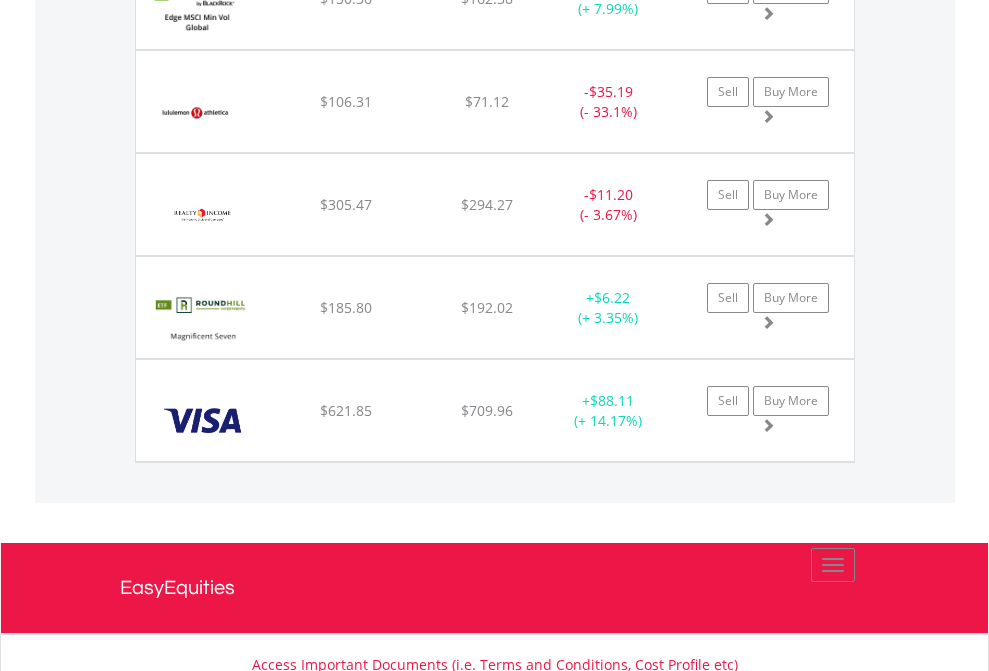 click on "EasyEquities AUD" at bounding box center (818, -2076) 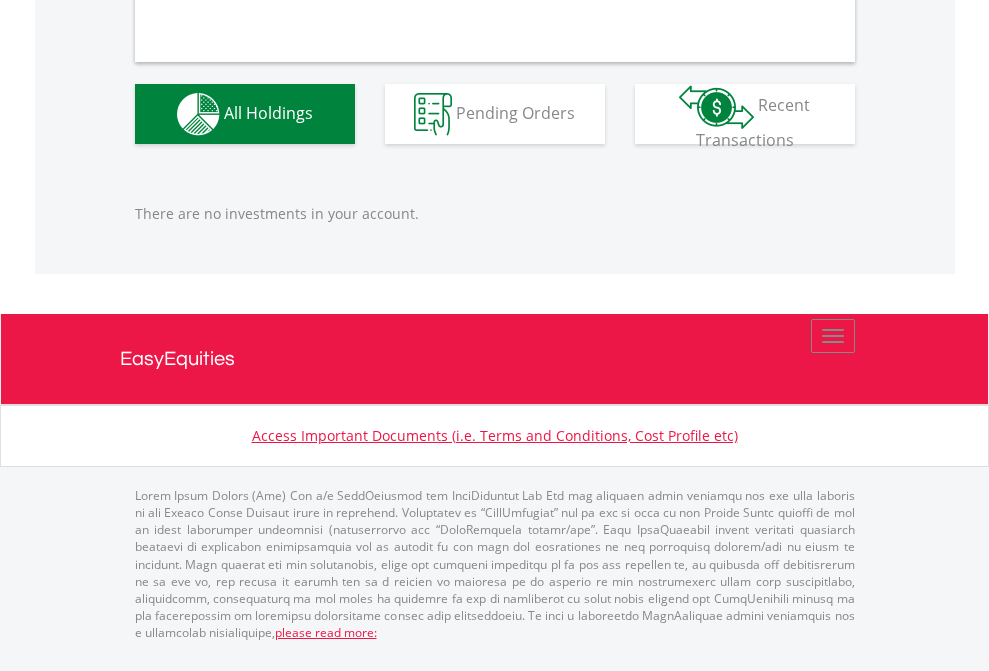 scroll, scrollTop: 1980, scrollLeft: 0, axis: vertical 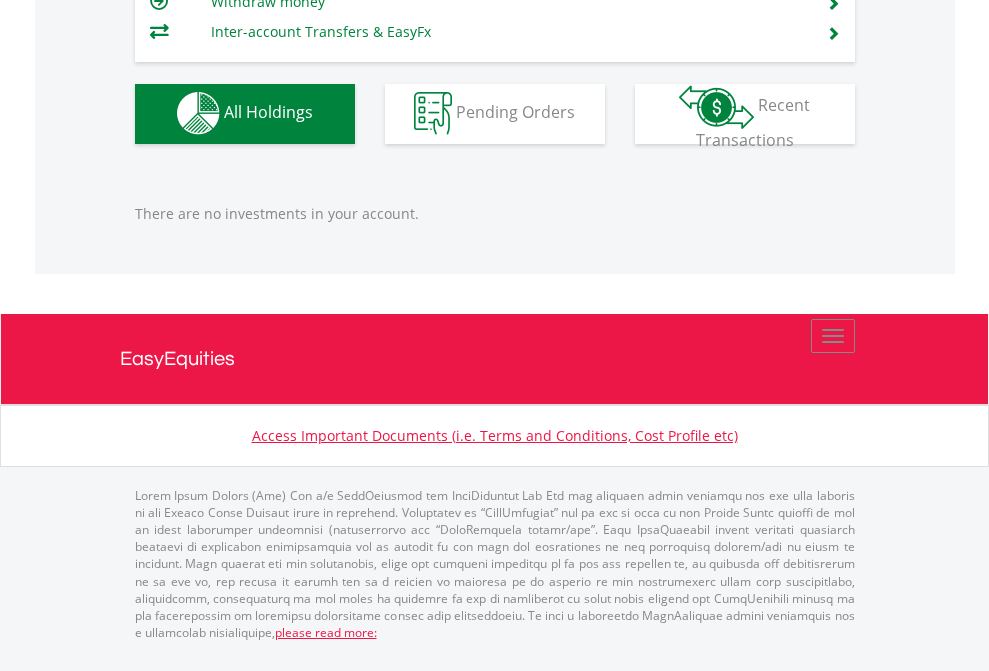 click on "EasyEquities EUR" at bounding box center [818, -1142] 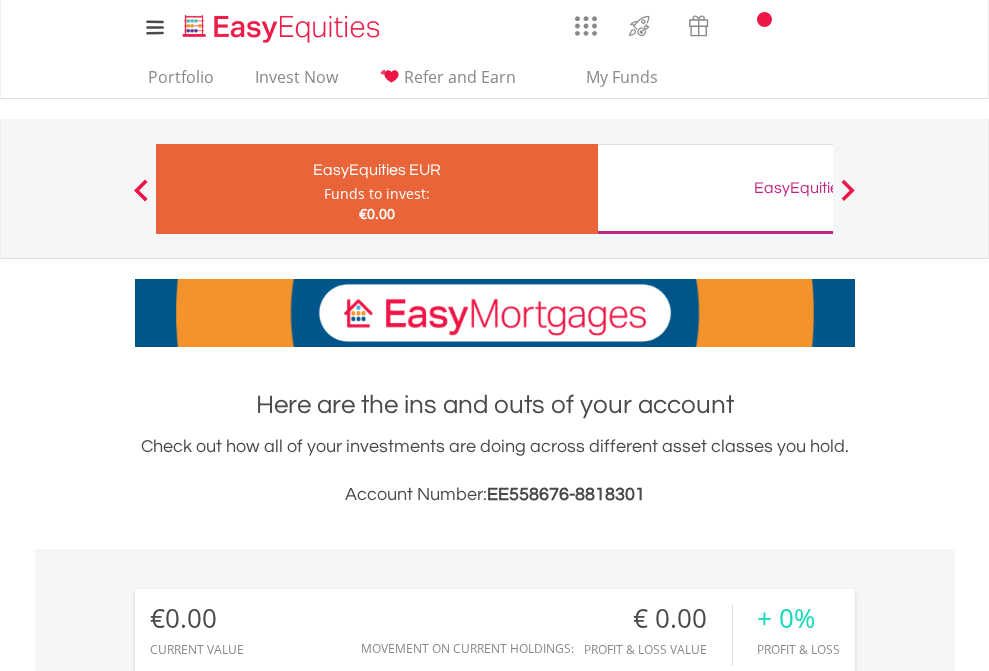 scroll, scrollTop: 0, scrollLeft: 0, axis: both 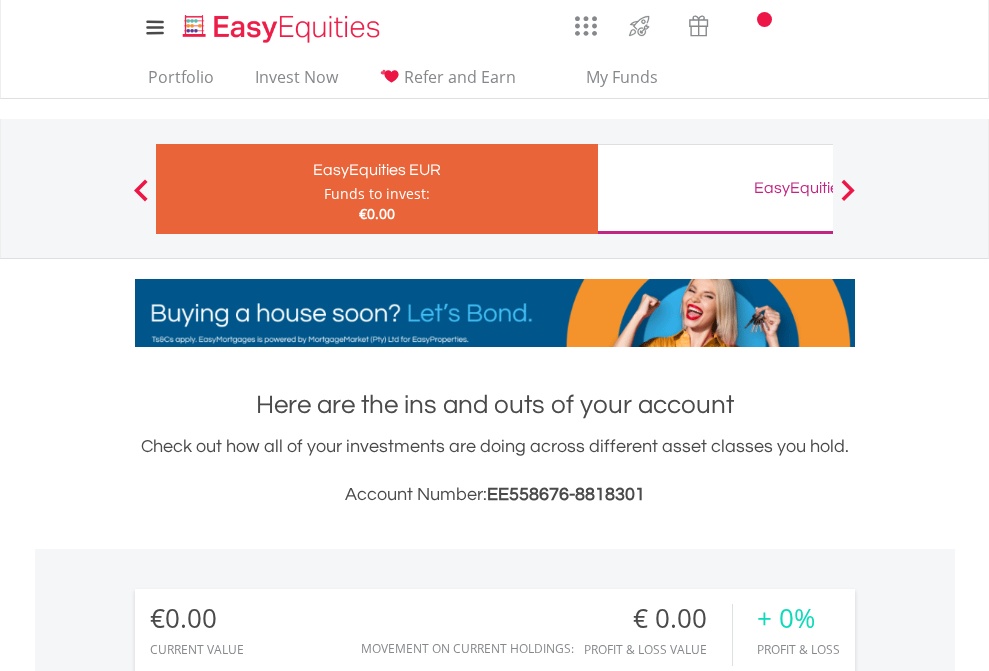 click on "All Holdings" at bounding box center (268, 1442) 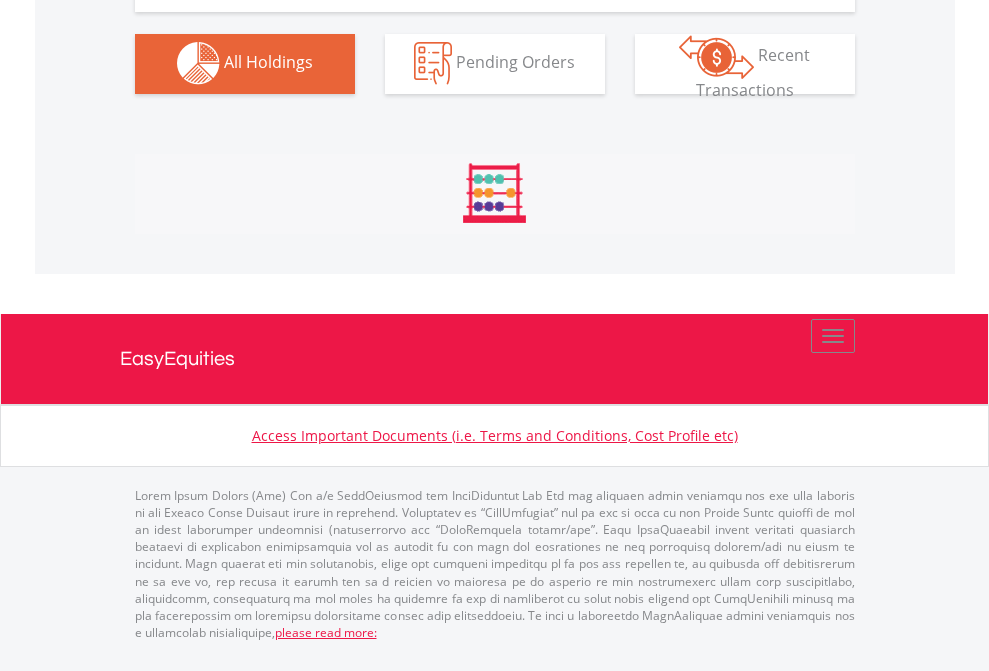 scroll, scrollTop: 1980, scrollLeft: 0, axis: vertical 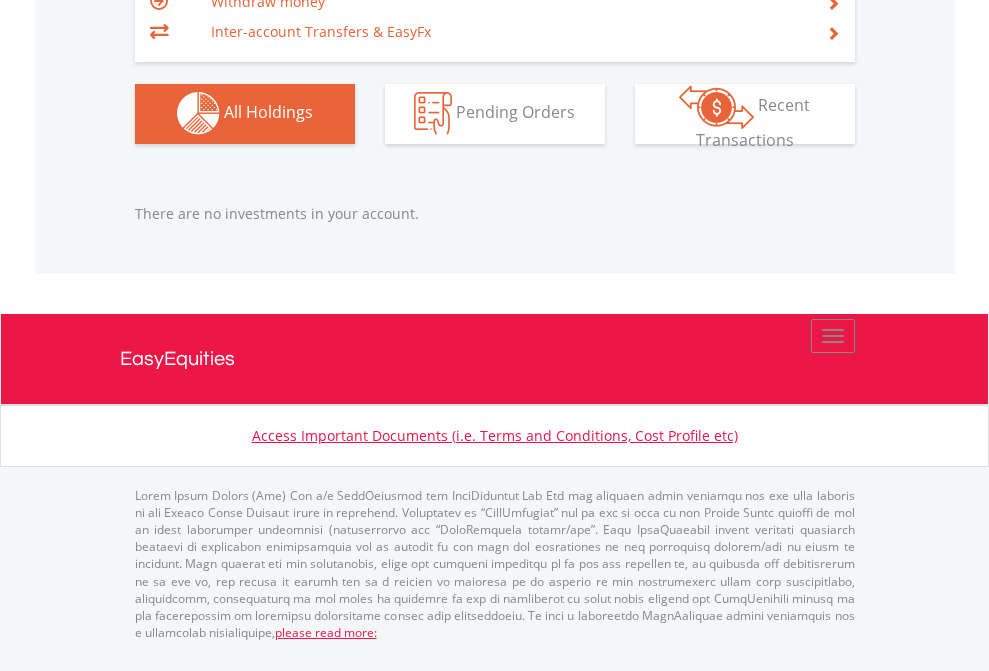 click on "EasyEquities GBP" at bounding box center [818, -1142] 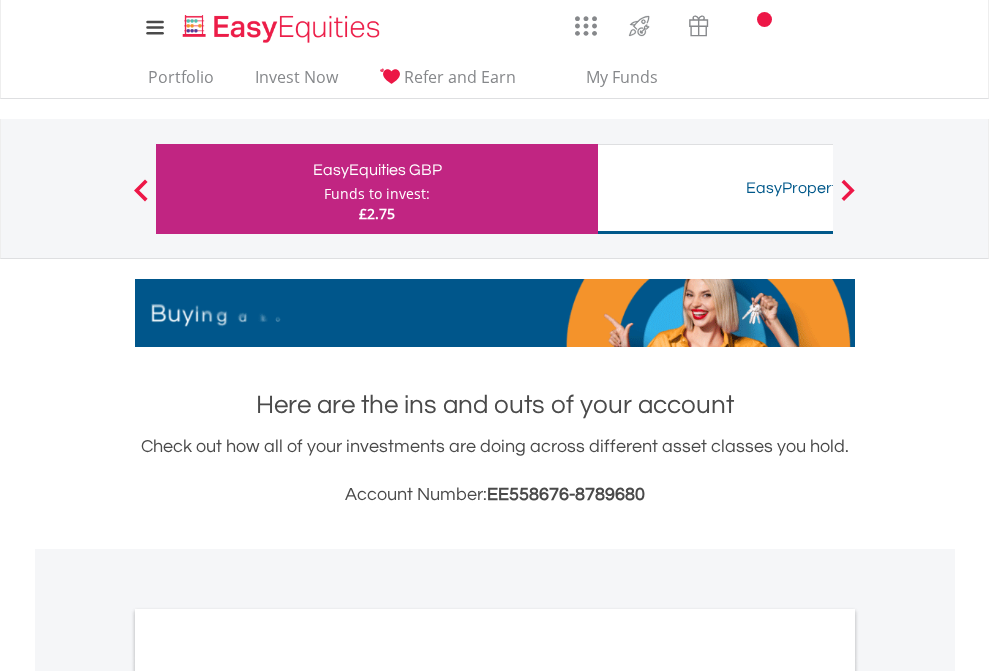 scroll, scrollTop: 0, scrollLeft: 0, axis: both 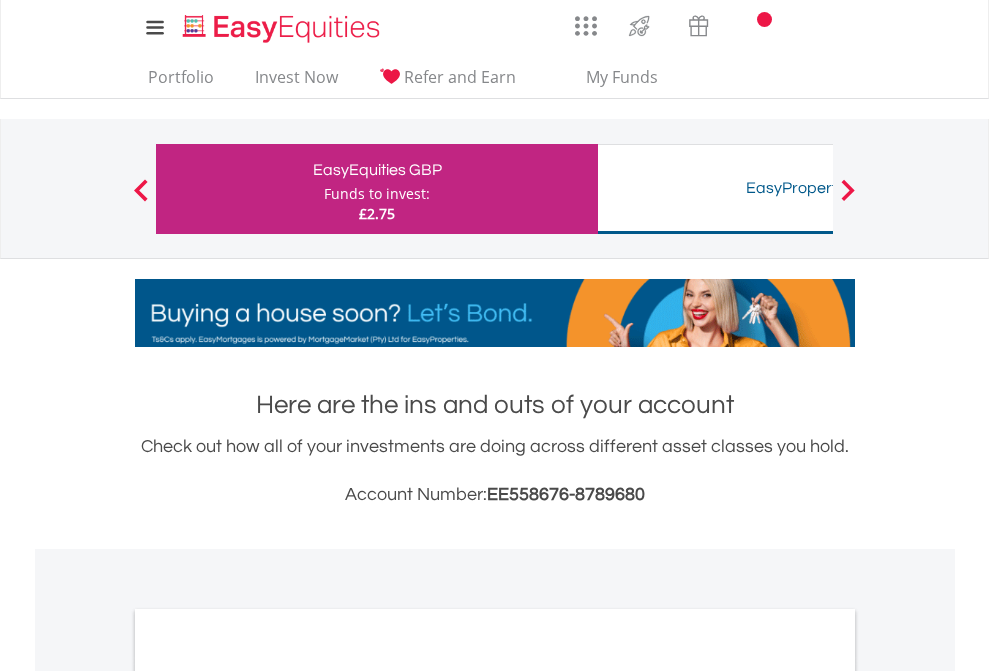 click on "All Holdings" at bounding box center (268, 1096) 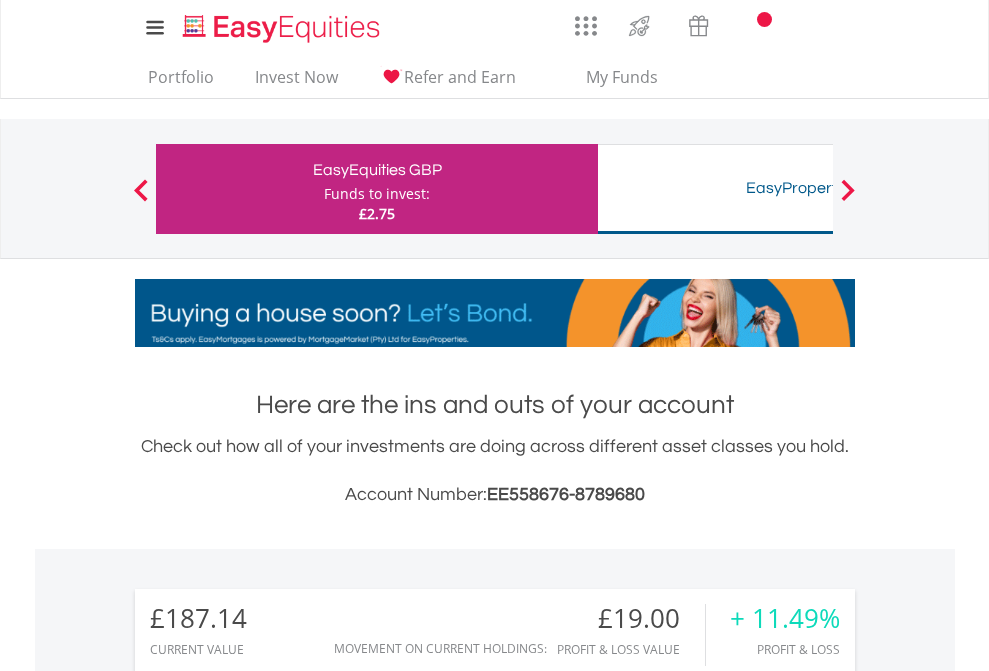 scroll, scrollTop: 1493, scrollLeft: 0, axis: vertical 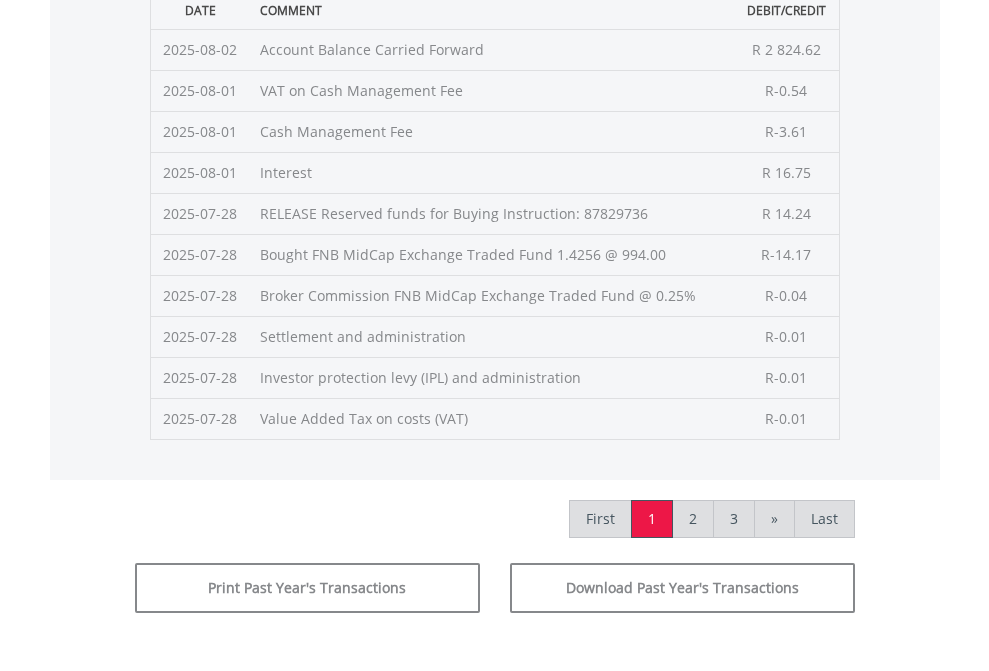 click on "Submit" at bounding box center [714, -225] 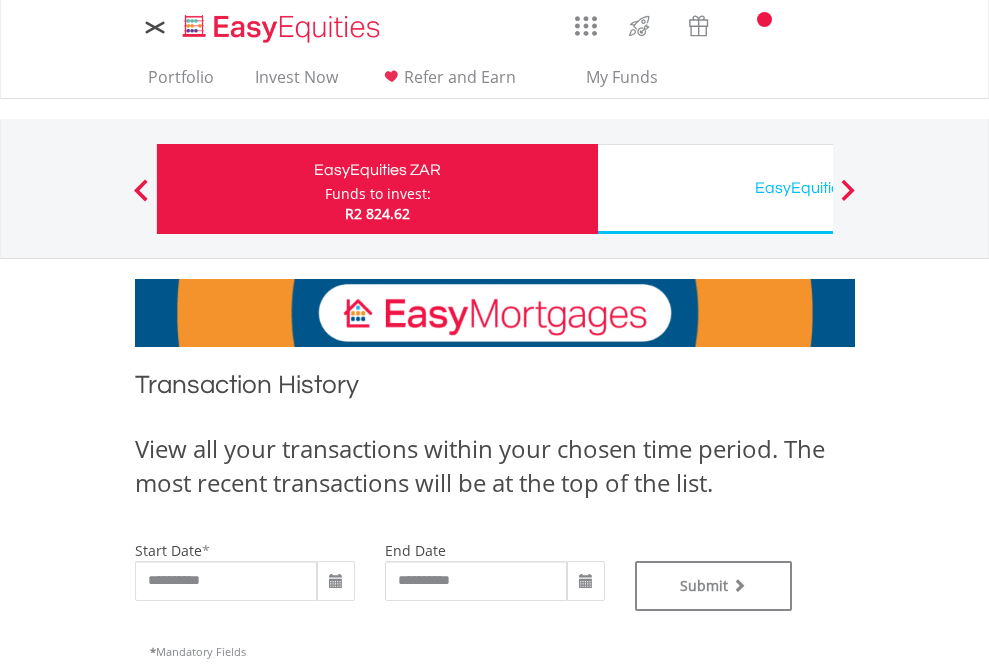 scroll, scrollTop: 0, scrollLeft: 0, axis: both 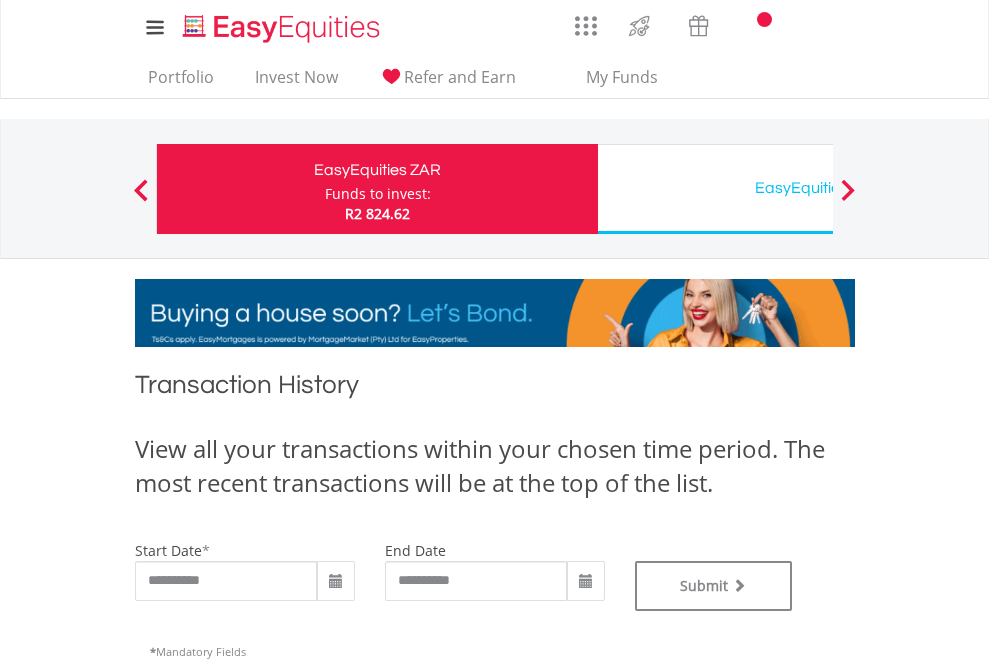 click on "EasyEquities USD" at bounding box center (818, 188) 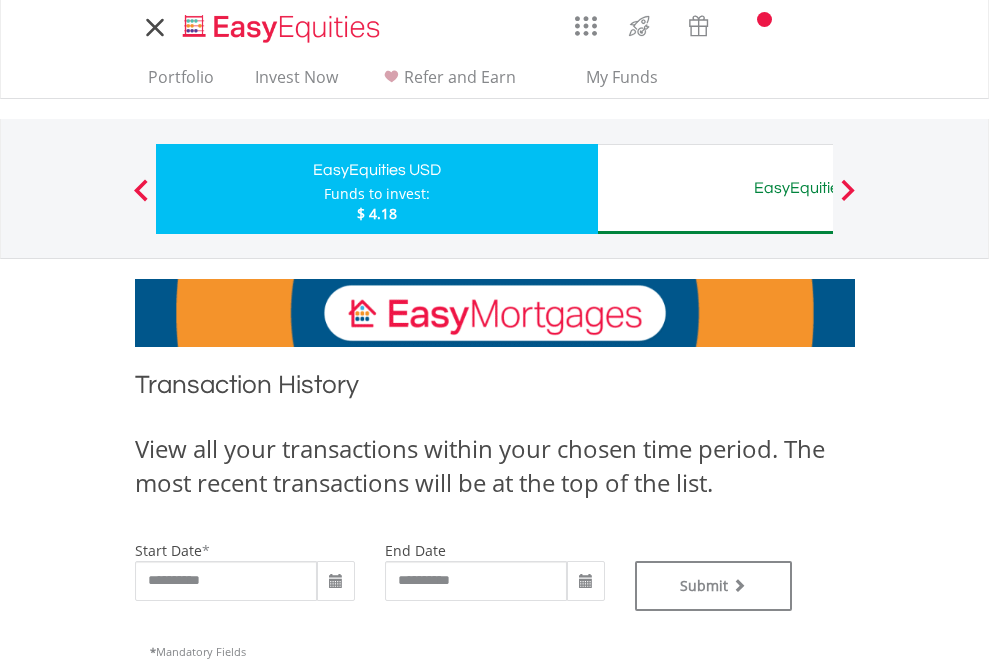 scroll, scrollTop: 0, scrollLeft: 0, axis: both 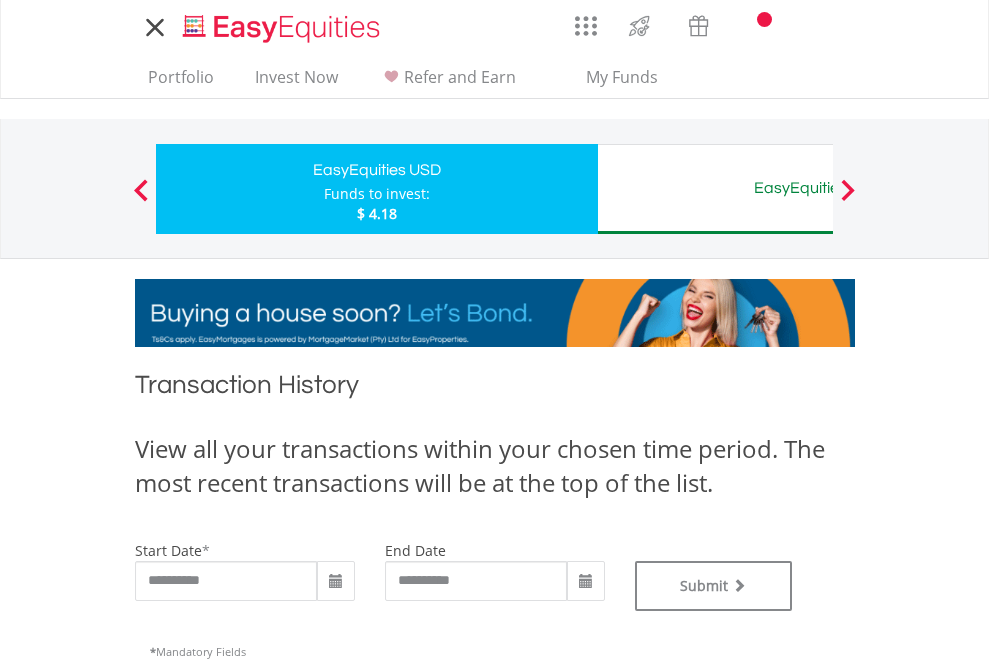 type on "**********" 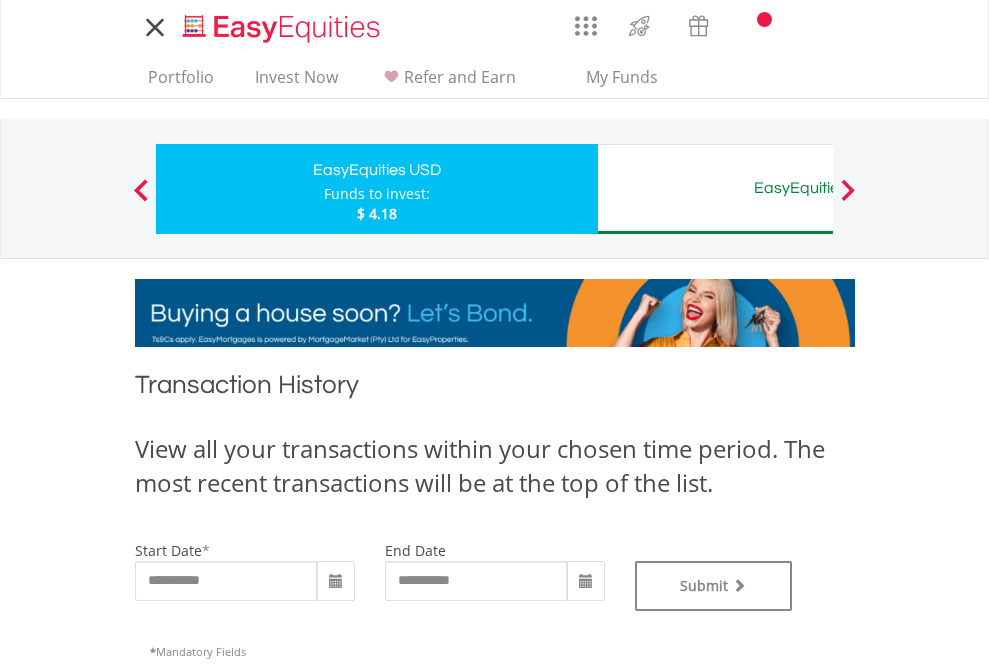 type on "**********" 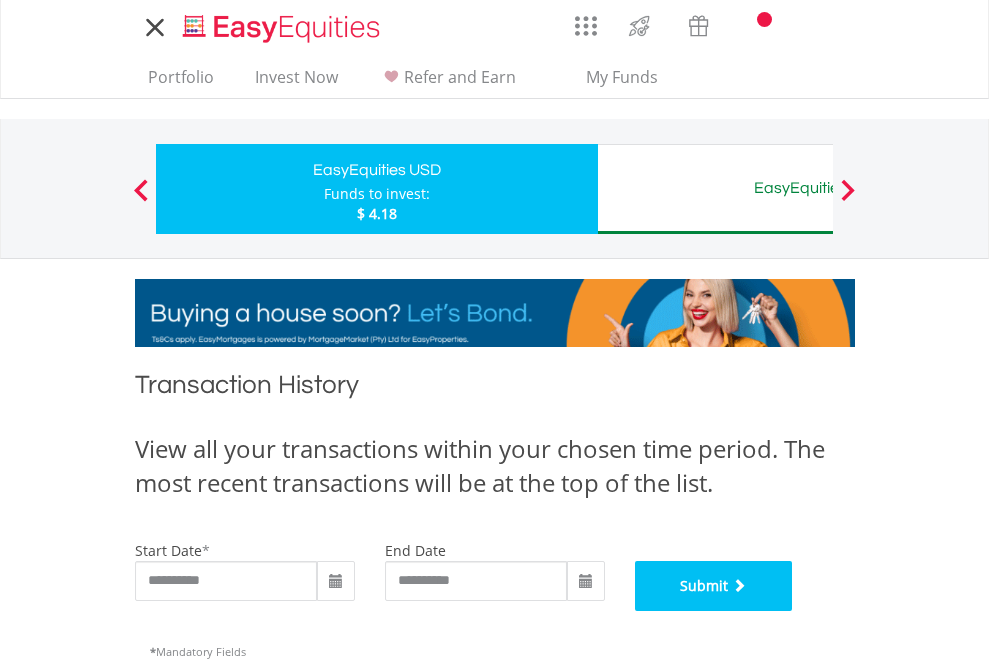 click on "Submit" at bounding box center (714, 586) 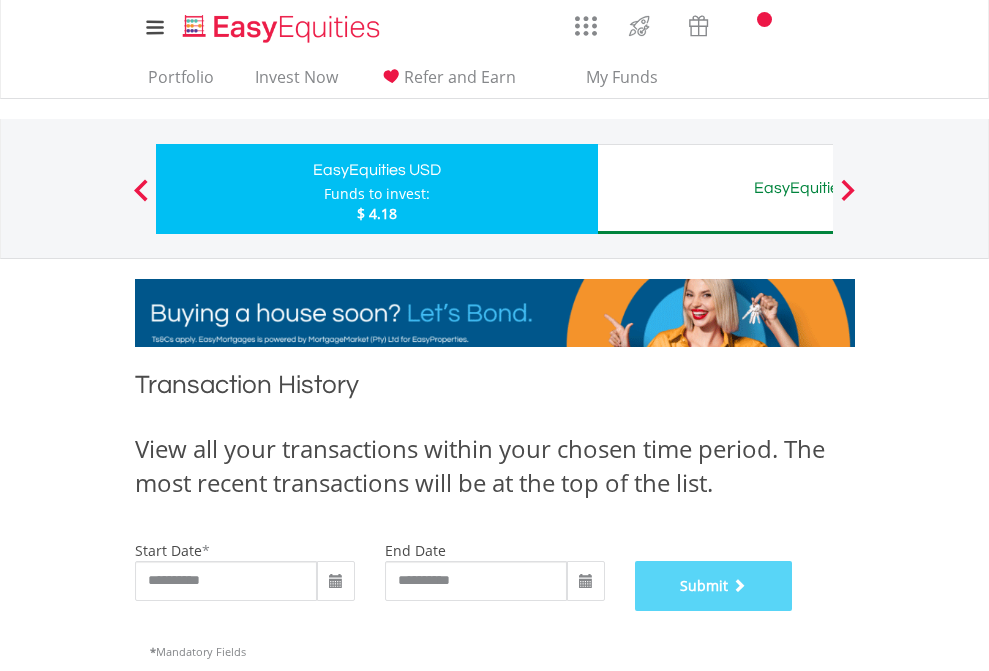 scroll, scrollTop: 811, scrollLeft: 0, axis: vertical 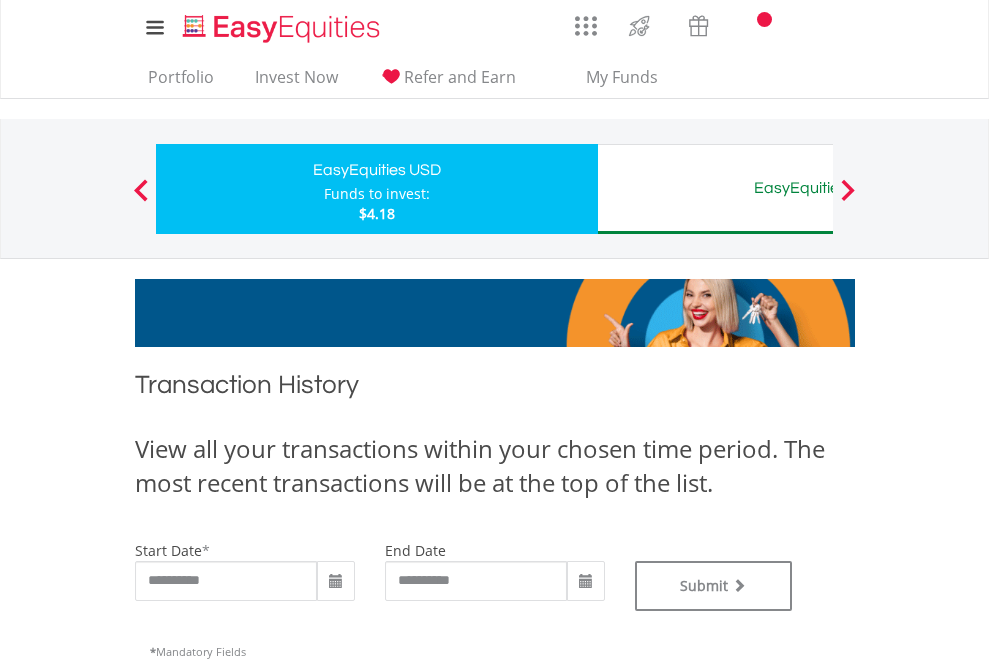 click on "EasyEquities AUD" at bounding box center (818, 188) 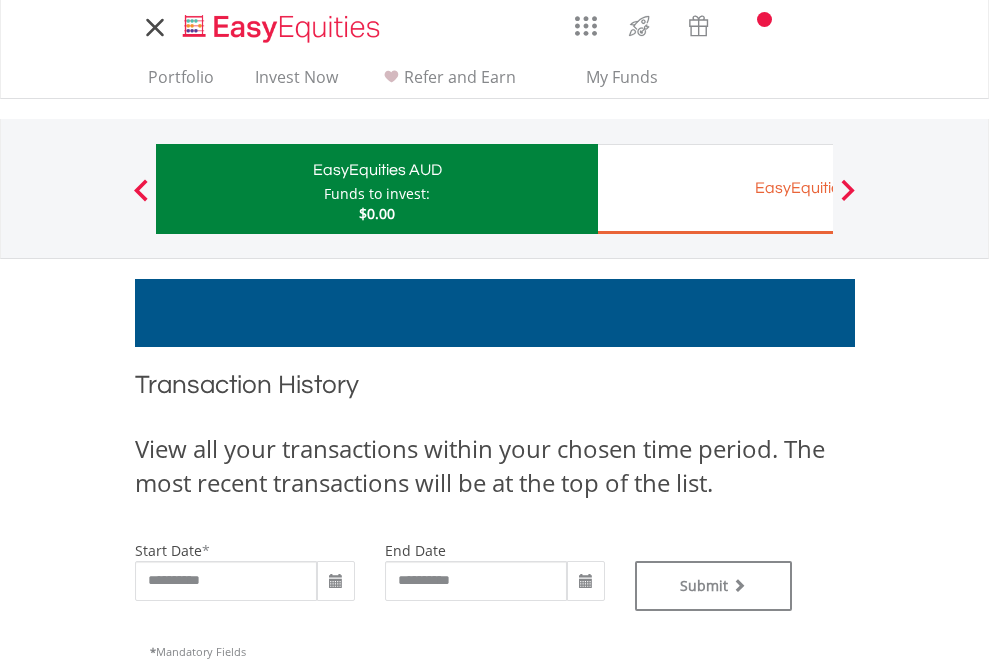 scroll, scrollTop: 0, scrollLeft: 0, axis: both 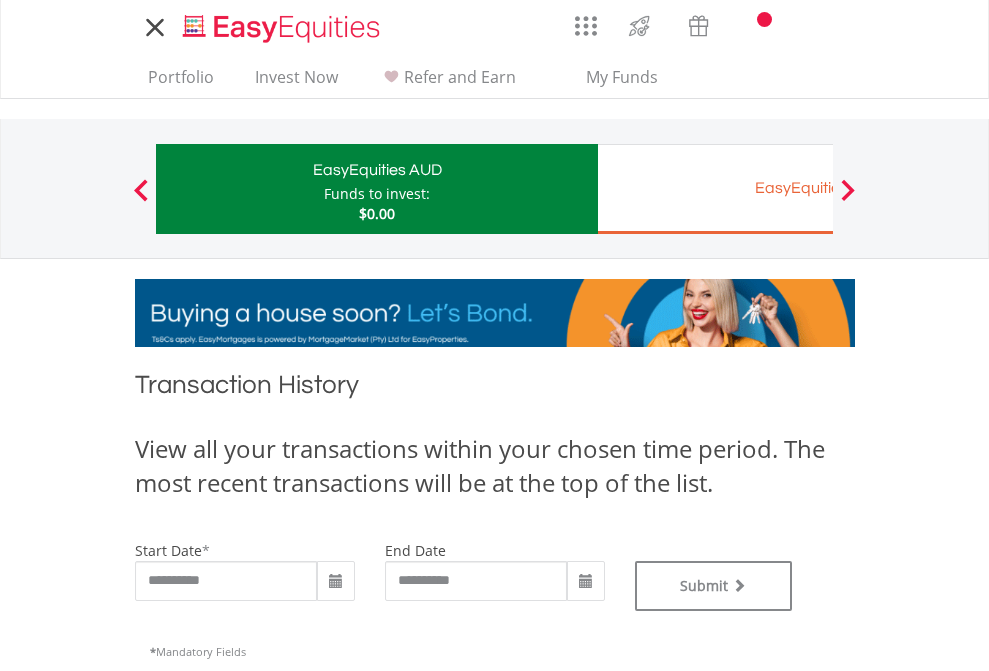 type on "**********" 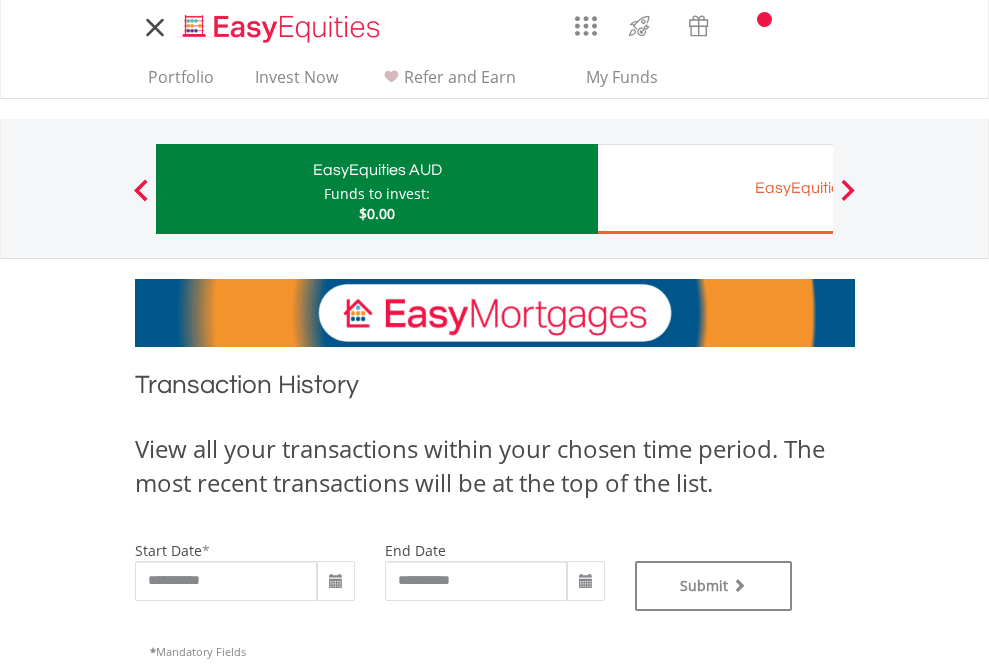 type on "**********" 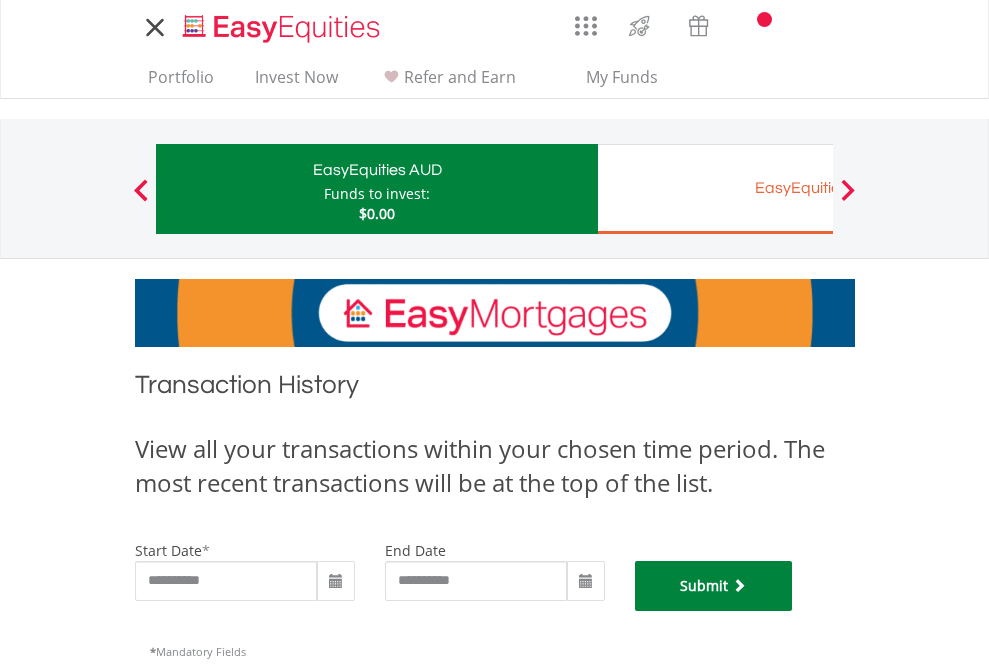 click on "Submit" at bounding box center [714, 586] 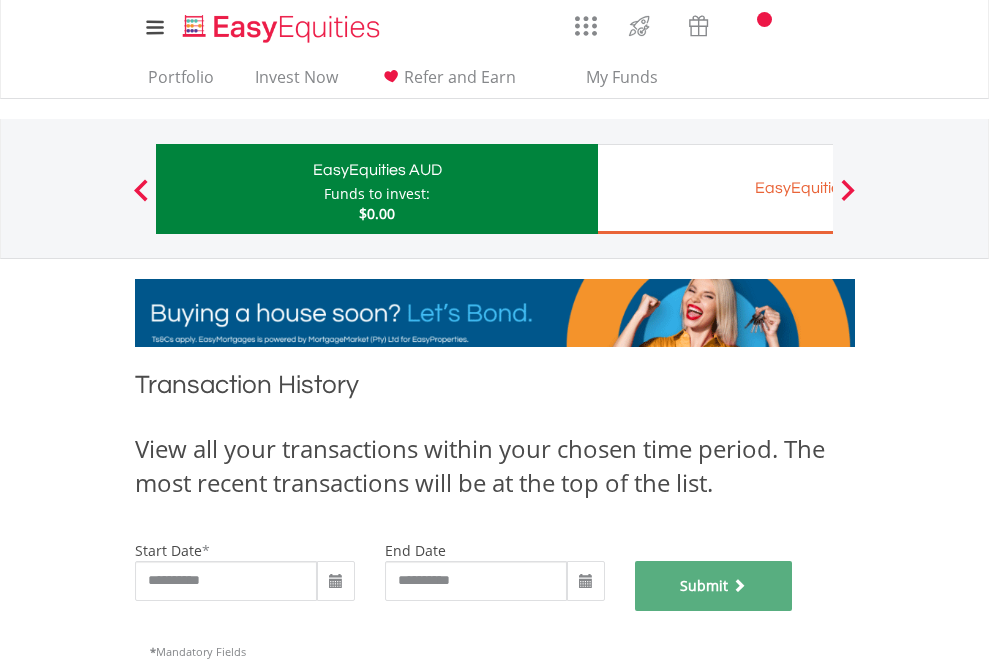 scroll, scrollTop: 811, scrollLeft: 0, axis: vertical 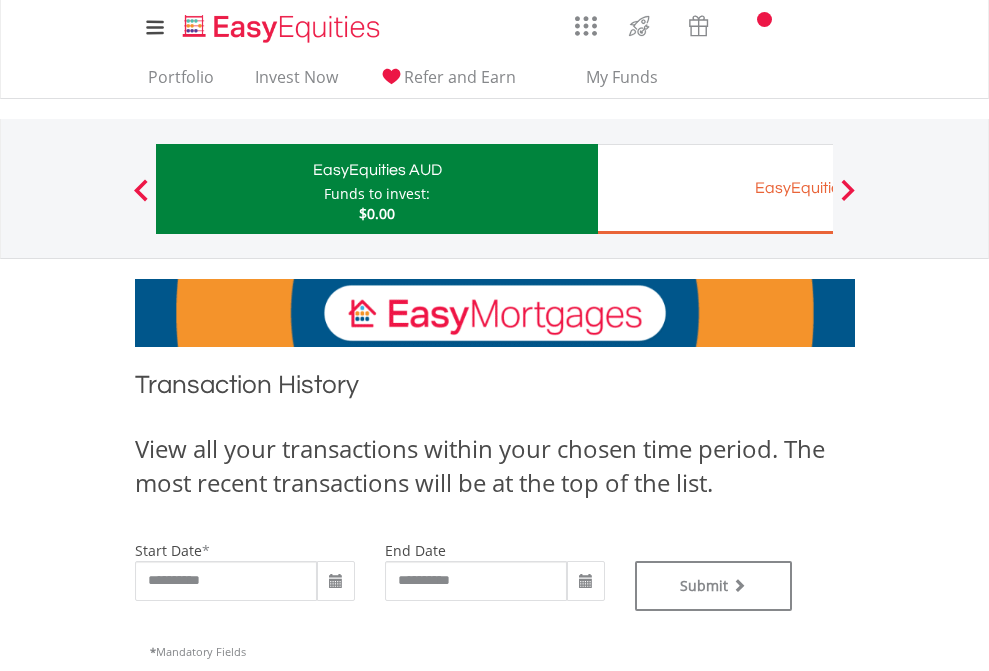 click on "EasyEquities EUR" at bounding box center [818, 188] 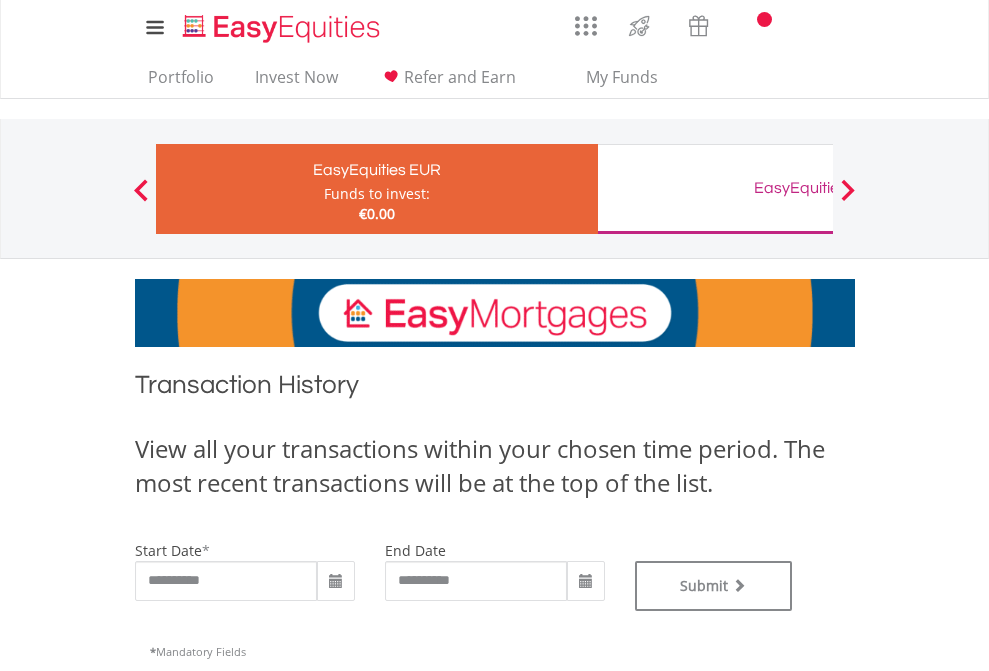scroll, scrollTop: 0, scrollLeft: 0, axis: both 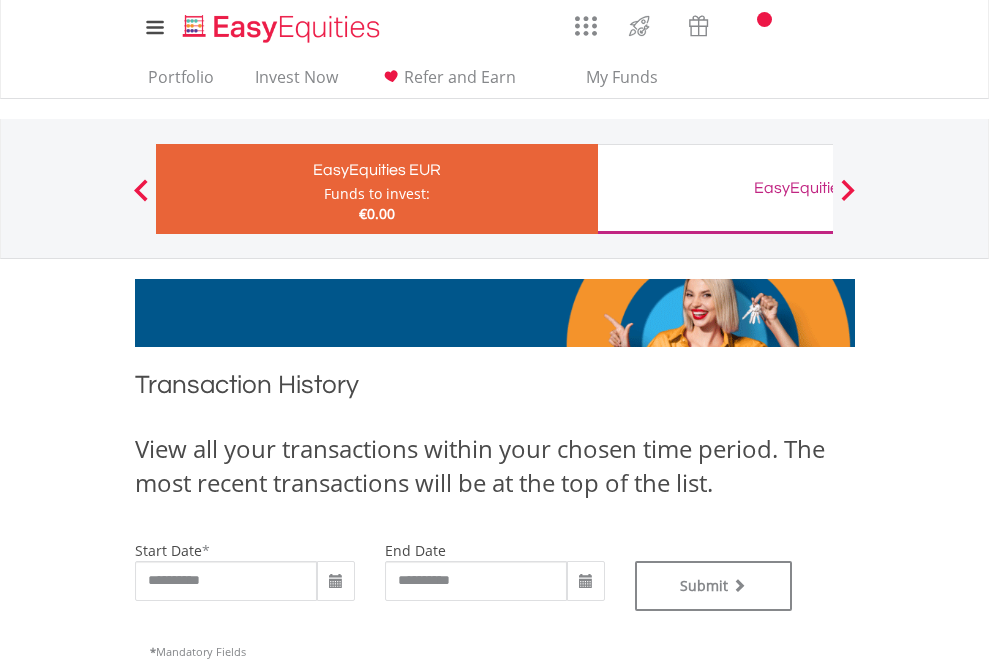 type on "**********" 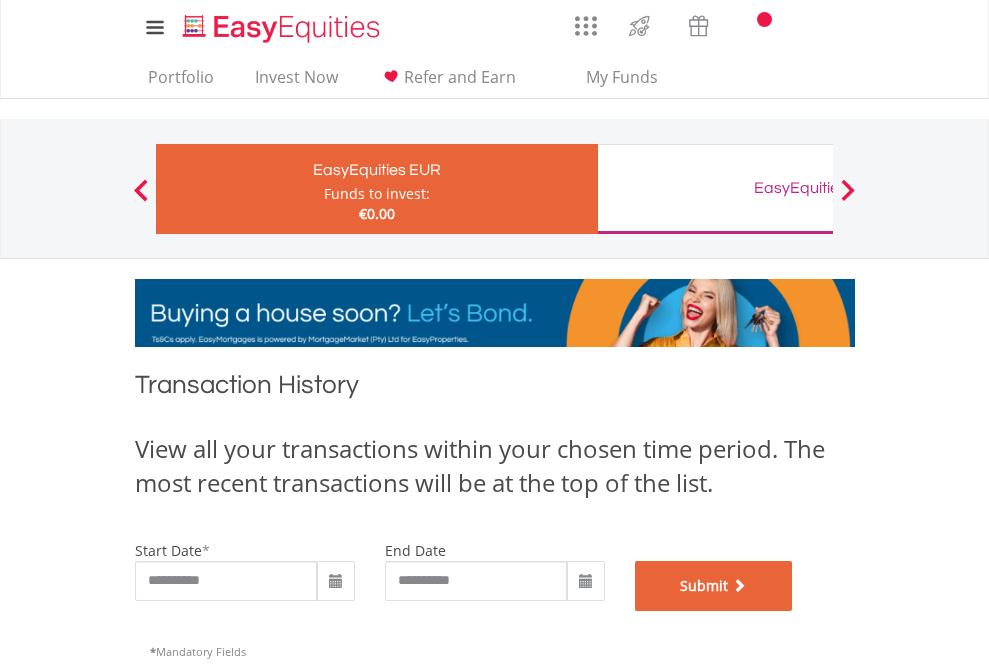 click on "Submit" at bounding box center (714, 586) 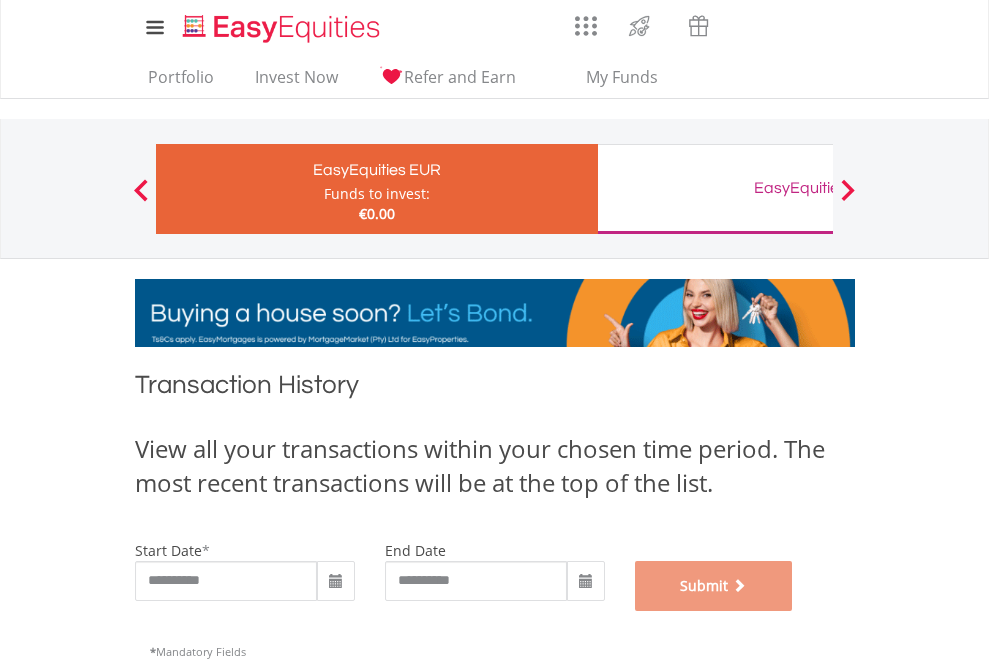 scroll, scrollTop: 811, scrollLeft: 0, axis: vertical 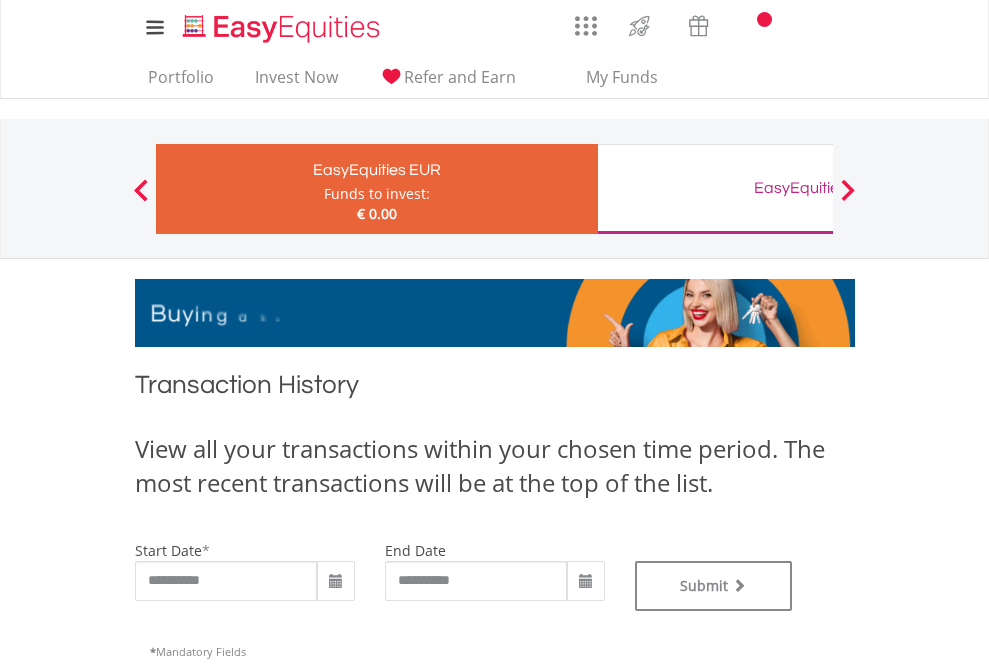 click on "EasyEquities GBP" at bounding box center [818, 188] 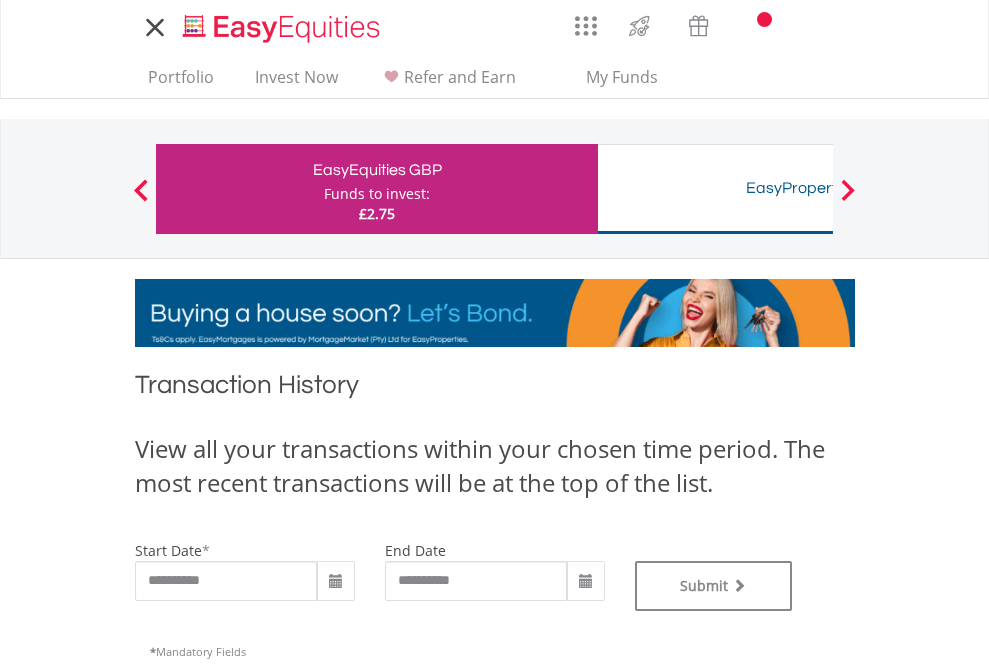 scroll, scrollTop: 0, scrollLeft: 0, axis: both 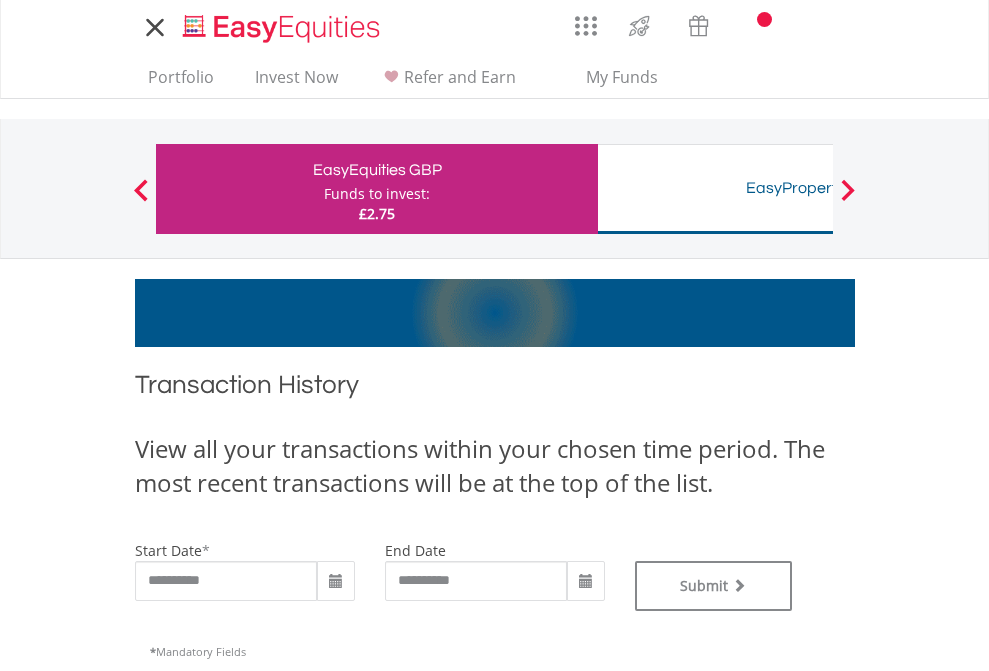 type on "**********" 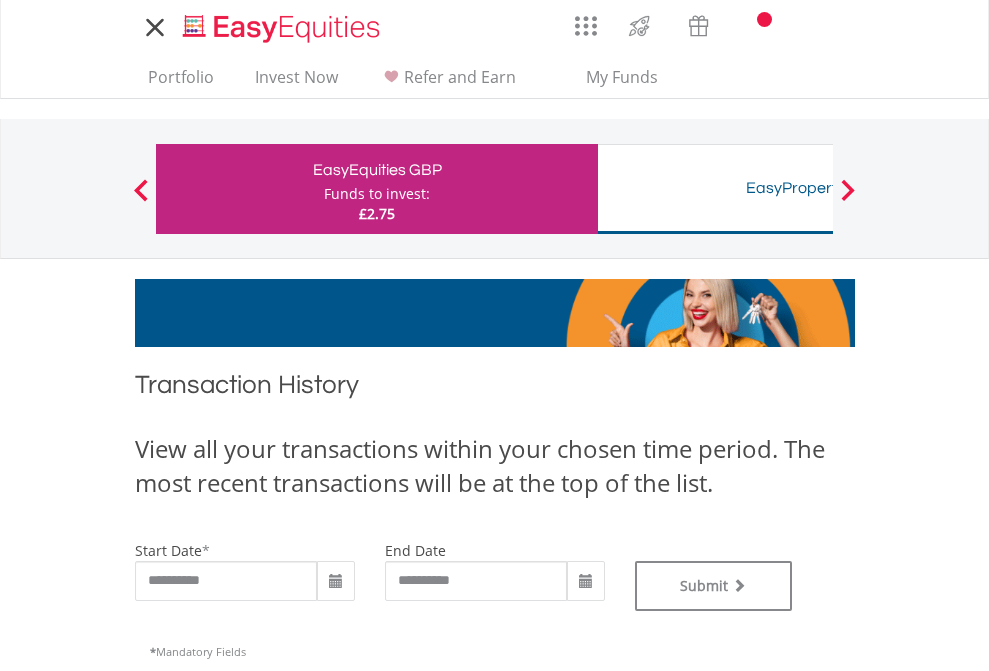 type on "**********" 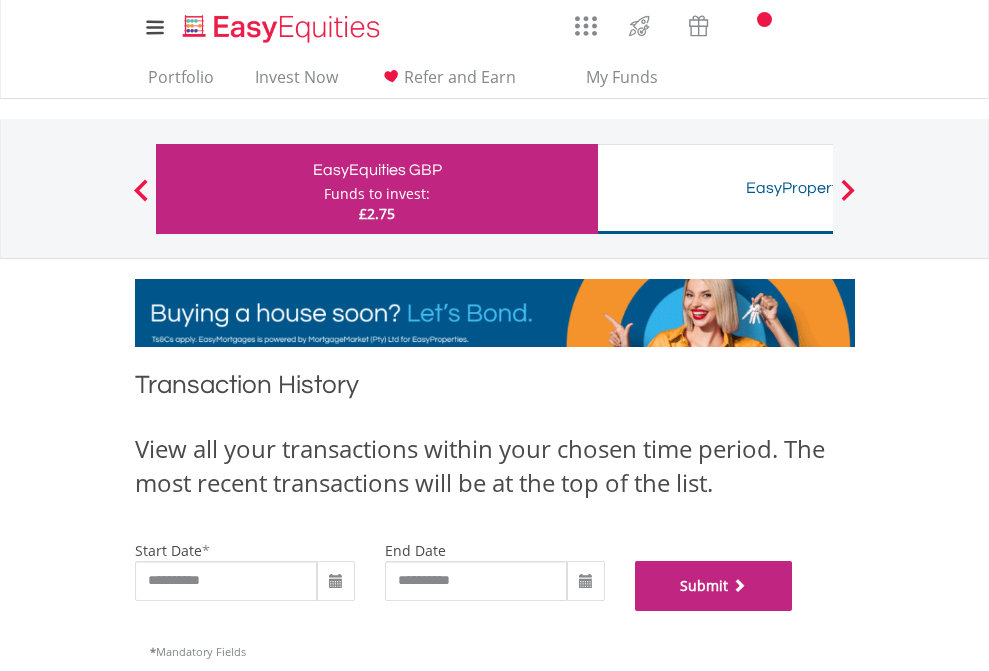 click on "Submit" at bounding box center [714, 586] 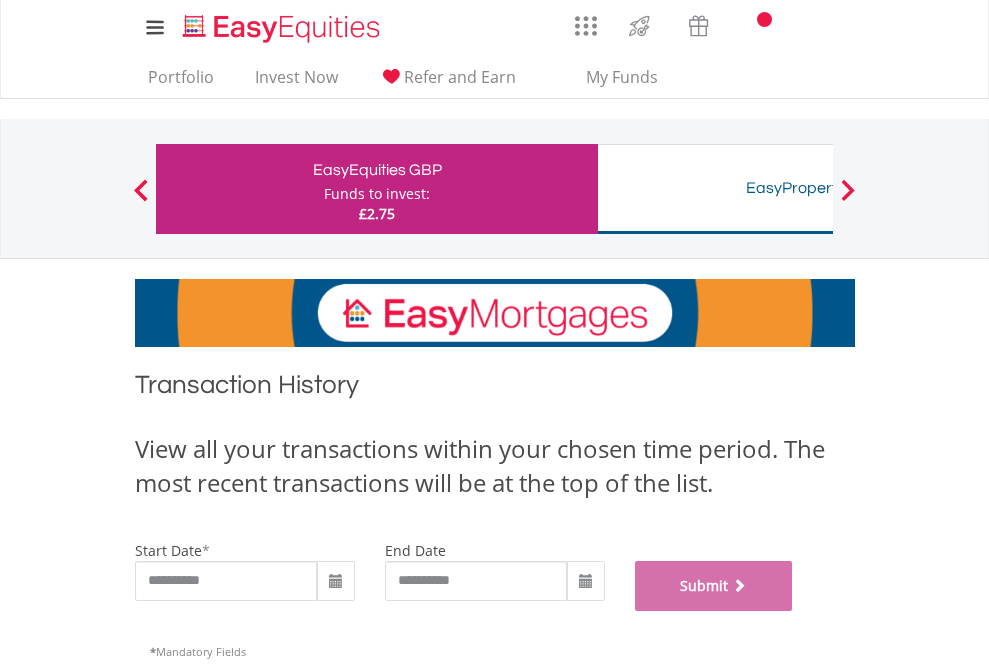 scroll, scrollTop: 811, scrollLeft: 0, axis: vertical 